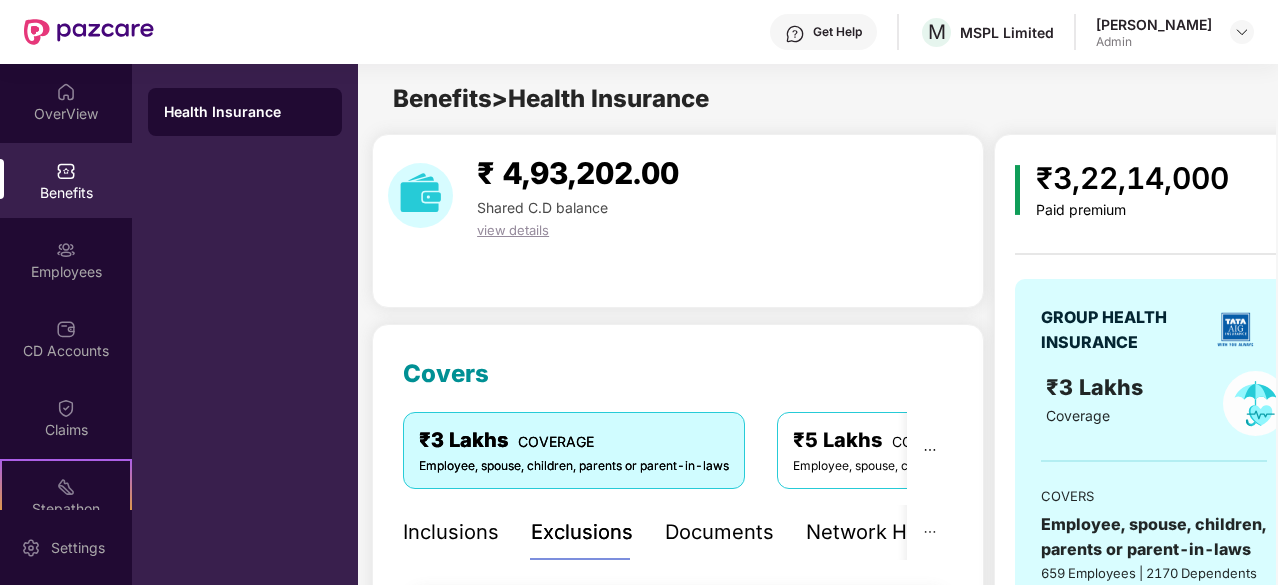 scroll, scrollTop: 0, scrollLeft: 0, axis: both 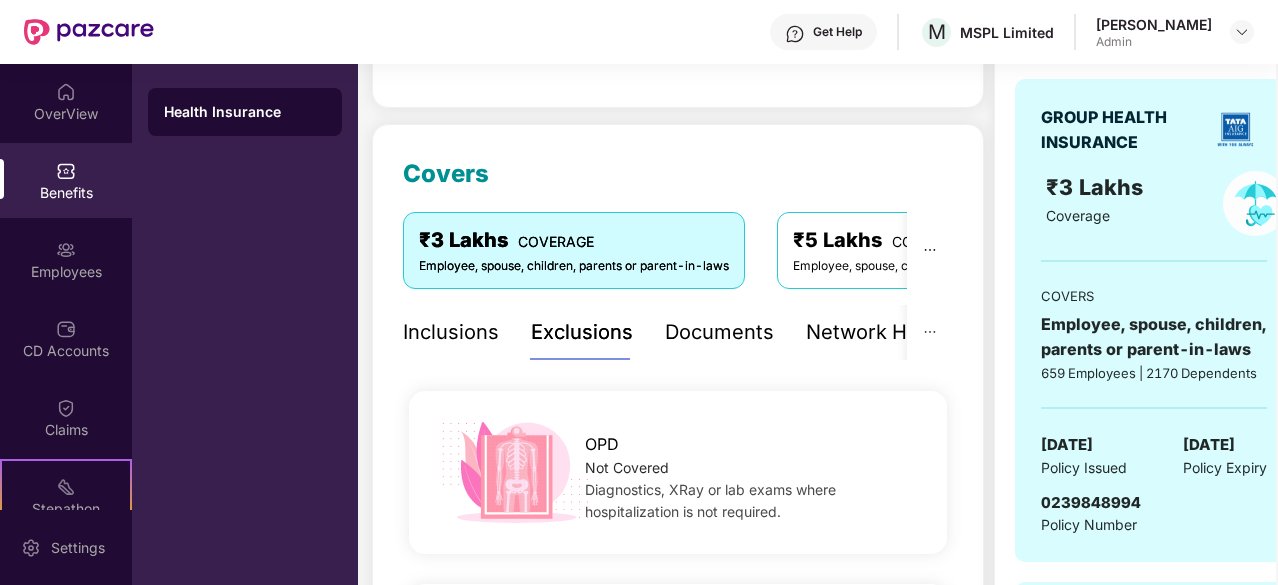 click on "Employee, spouse, children, parents or parent-in-laws" at bounding box center (948, 266) 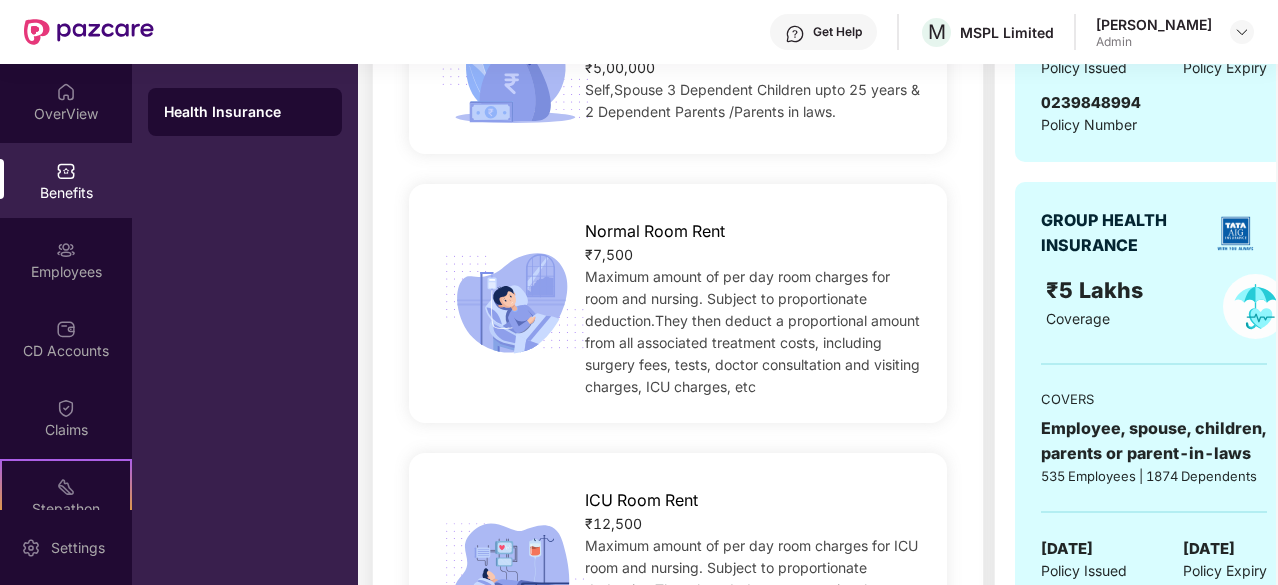 scroll, scrollTop: 500, scrollLeft: 0, axis: vertical 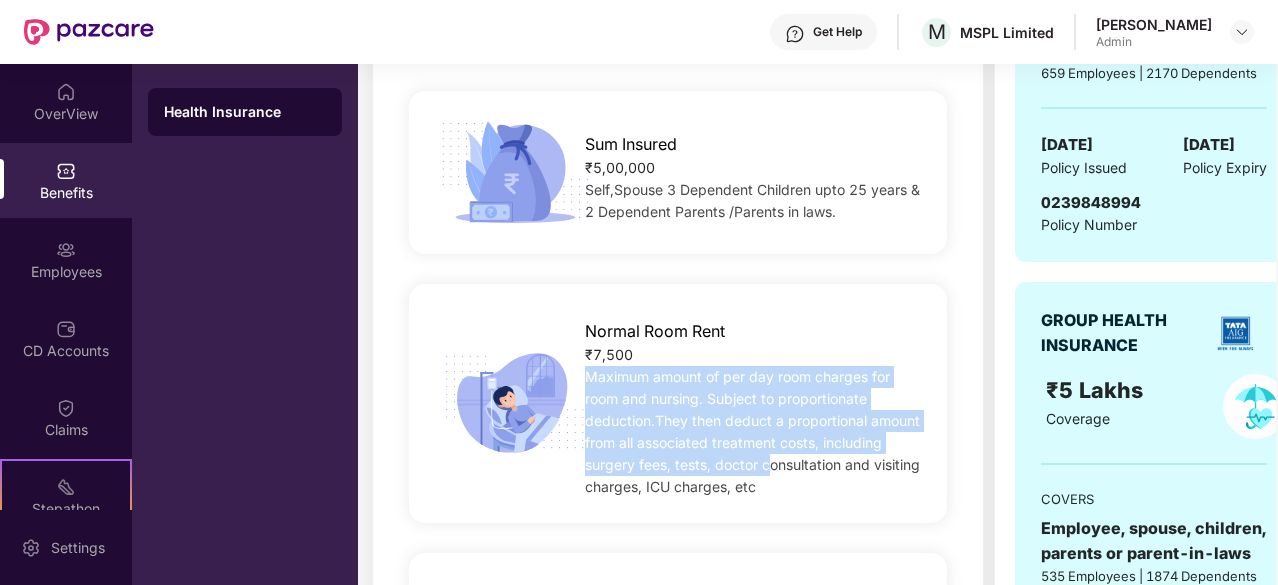 drag, startPoint x: 584, startPoint y: 377, endPoint x: 774, endPoint y: 469, distance: 211.10187 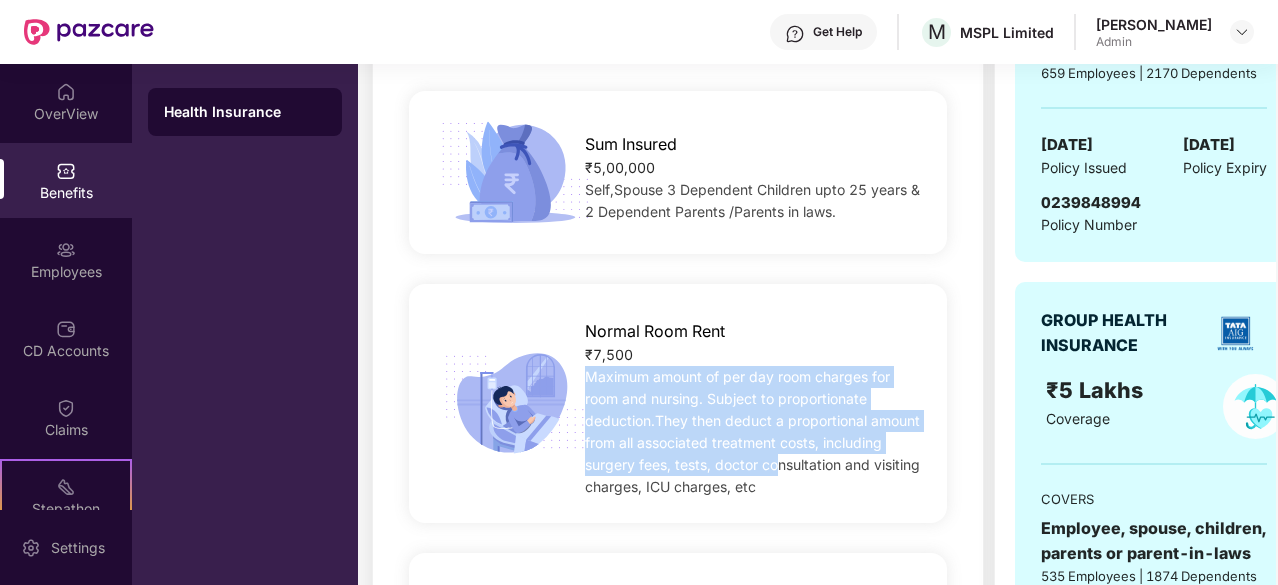click on "Maximum amount of per day room charges for room and nursing. Subject to proportionate deduction.They then deduct a proportional amount from all associated treatment costs, including surgery fees, tests, doctor consultation and visiting charges, ICU charges, etc" at bounding box center (752, 431) 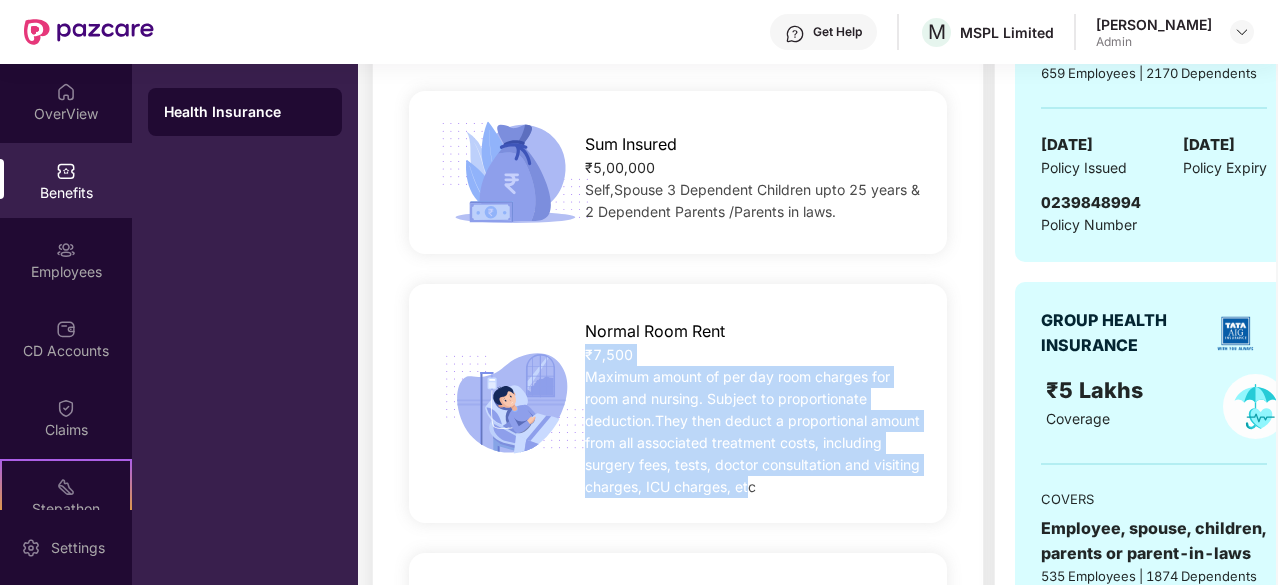 drag, startPoint x: 750, startPoint y: 488, endPoint x: 701, endPoint y: 381, distance: 117.68602 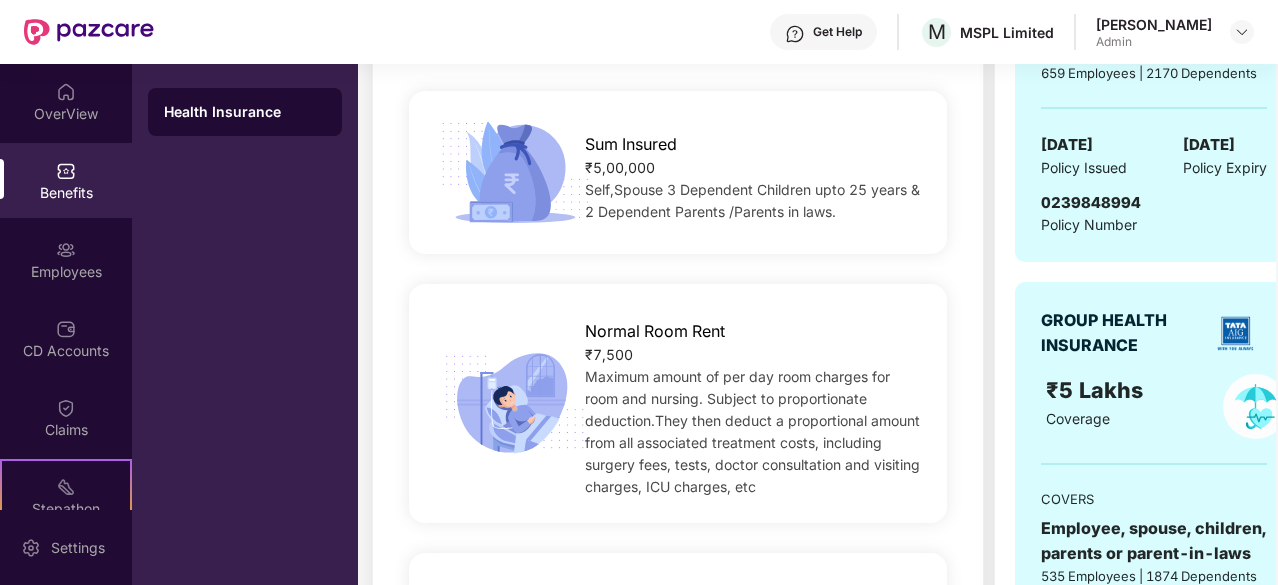 click on "Maximum amount of per day room charges for room and nursing. Subject to proportionate deduction.They then deduct a proportional amount from all associated treatment costs, including surgery fees, tests, doctor consultation and visiting charges, ICU charges, etc" at bounding box center (753, 432) 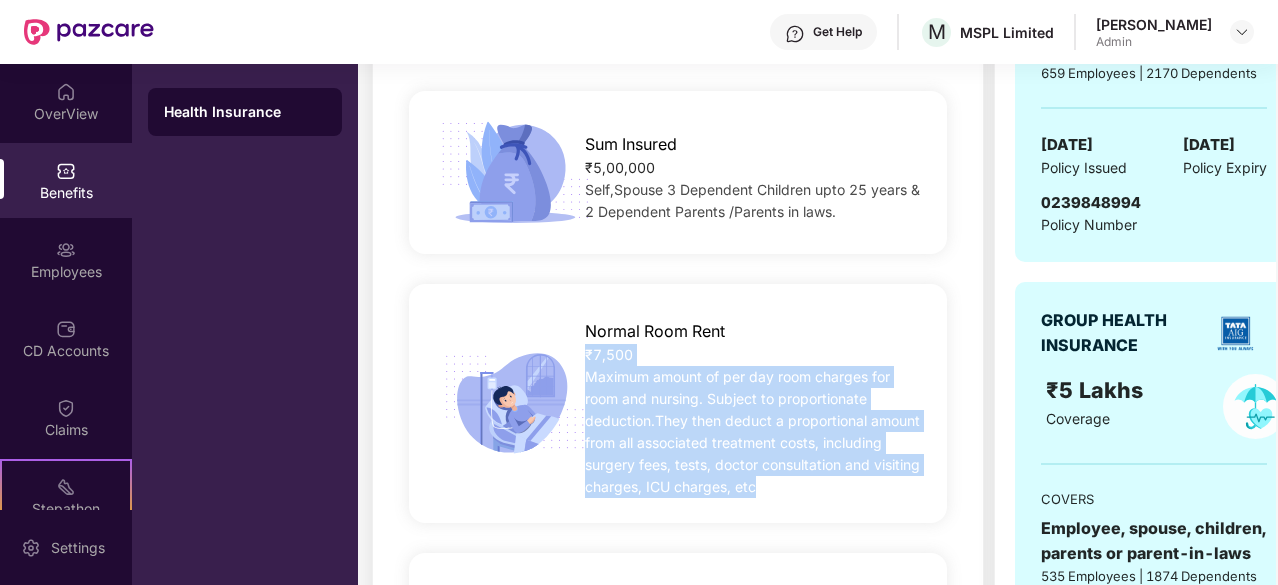 drag, startPoint x: 772, startPoint y: 485, endPoint x: 586, endPoint y: 359, distance: 224.65974 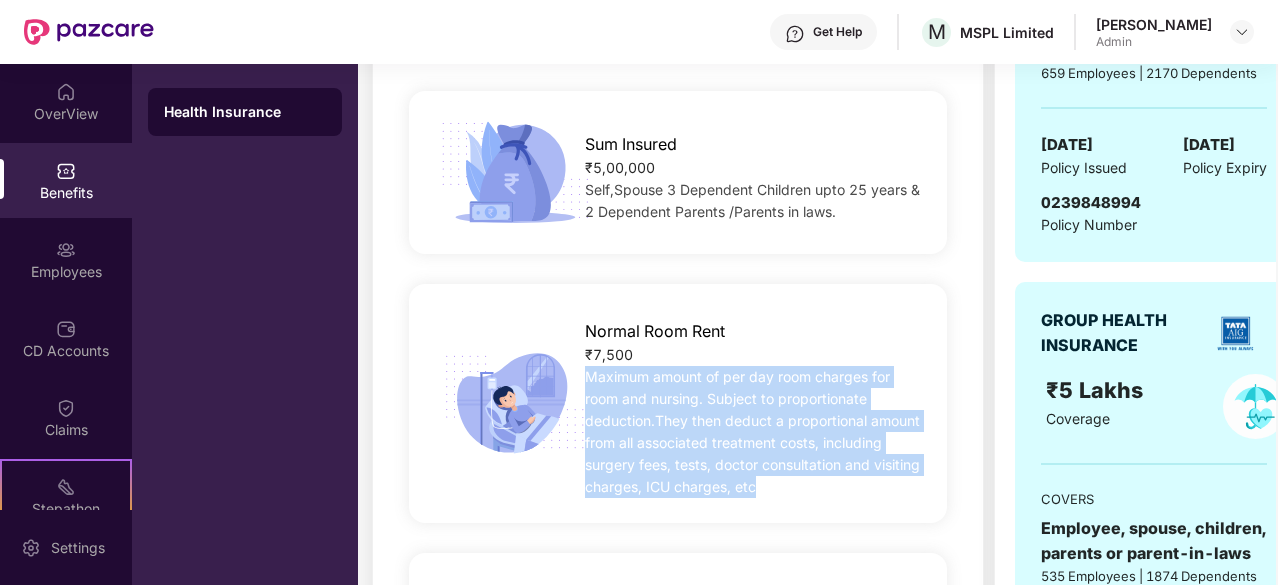 drag, startPoint x: 752, startPoint y: 494, endPoint x: 587, endPoint y: 379, distance: 201.12186 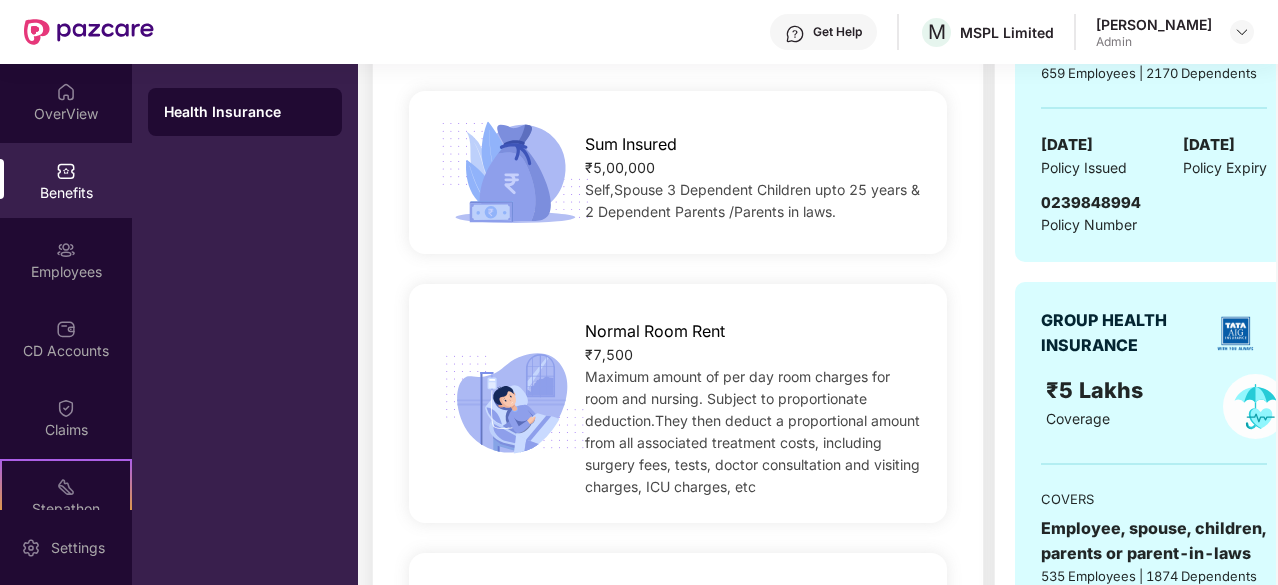drag, startPoint x: 766, startPoint y: 491, endPoint x: 758, endPoint y: 483, distance: 11.313708 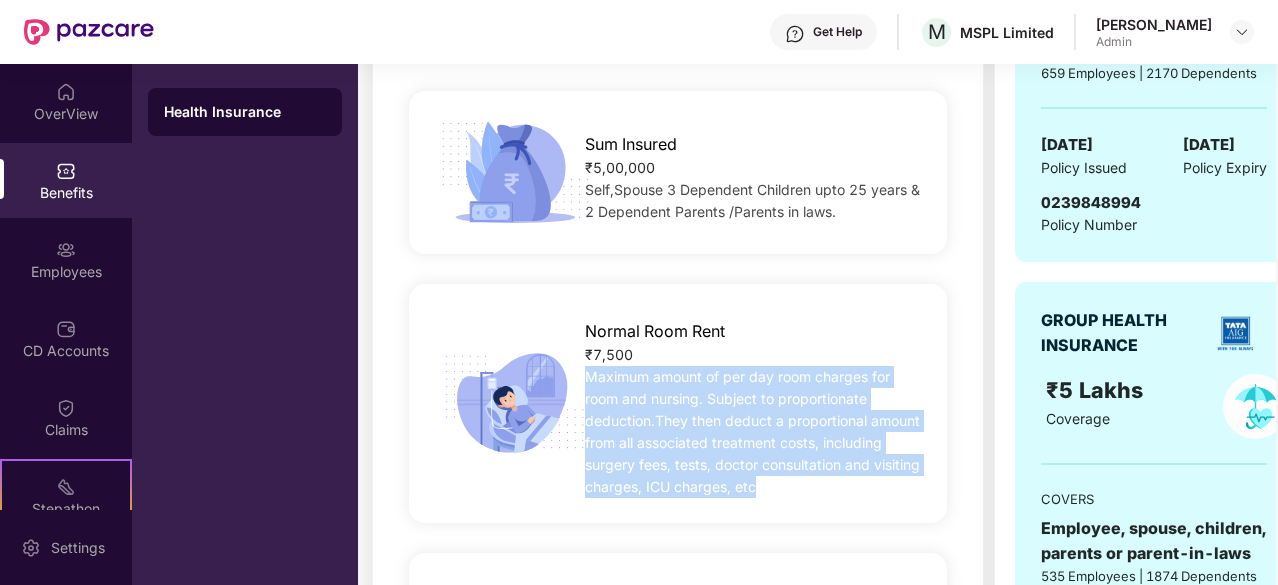 drag, startPoint x: 758, startPoint y: 483, endPoint x: 589, endPoint y: 371, distance: 202.74368 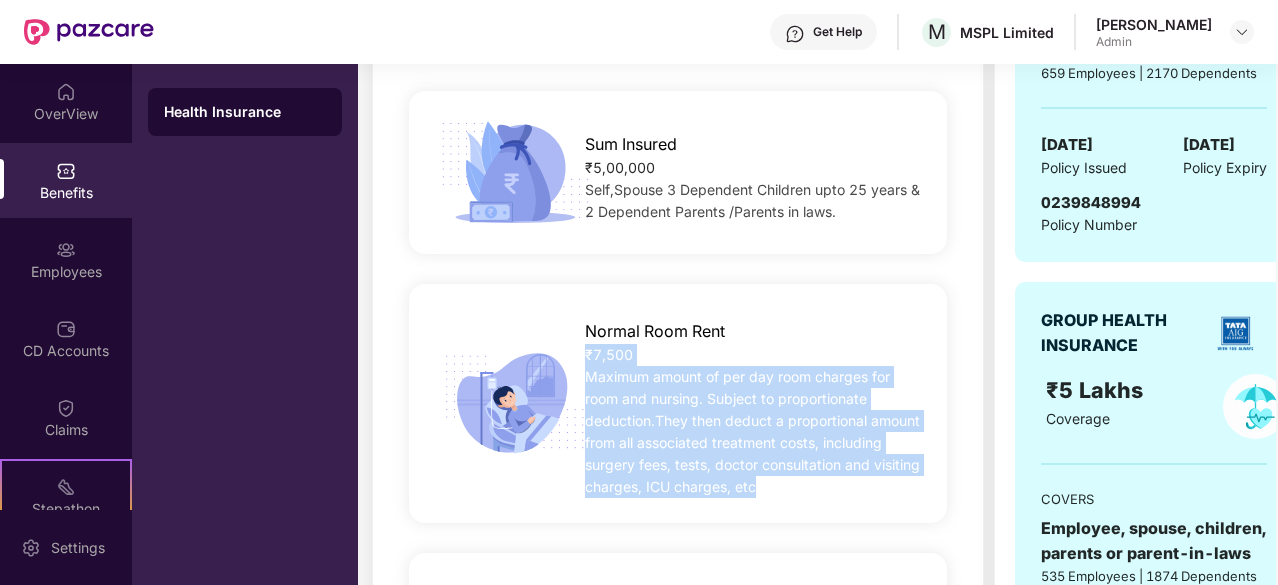 drag, startPoint x: 762, startPoint y: 490, endPoint x: 571, endPoint y: 362, distance: 229.9239 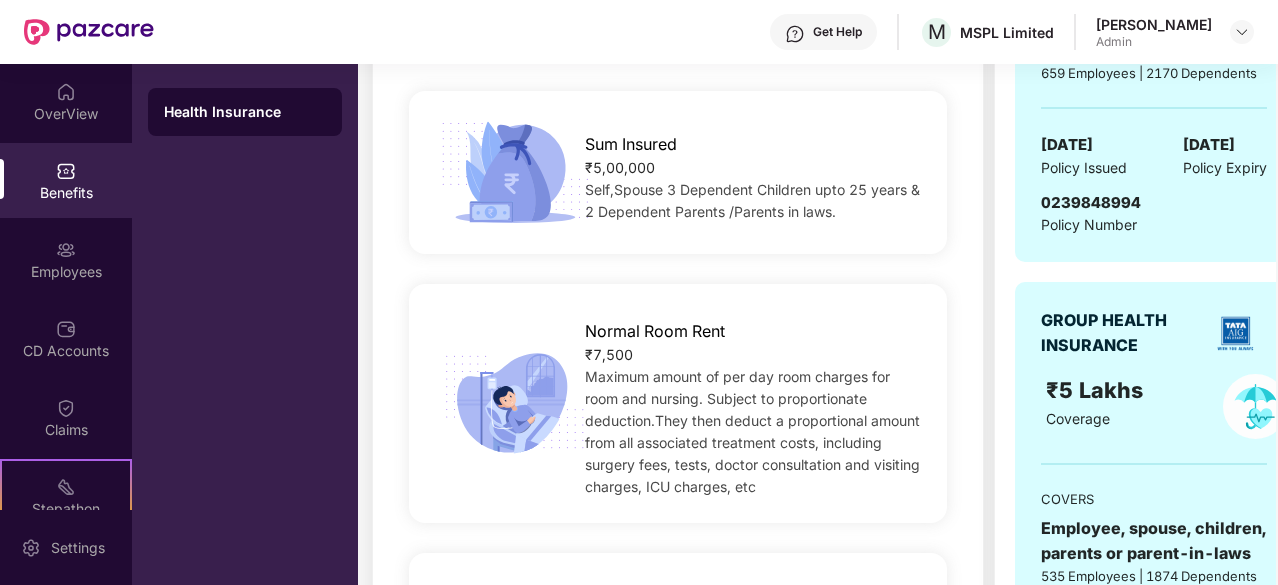 drag, startPoint x: 762, startPoint y: 472, endPoint x: 761, endPoint y: 493, distance: 21.023796 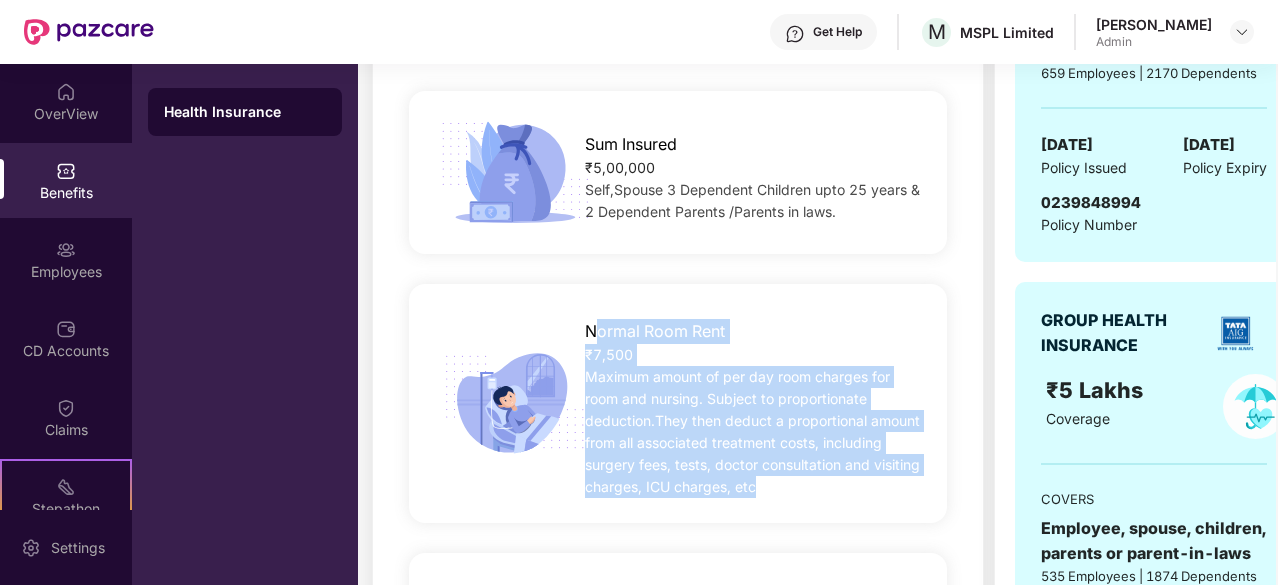 drag, startPoint x: 762, startPoint y: 493, endPoint x: 833, endPoint y: 455, distance: 80.529495 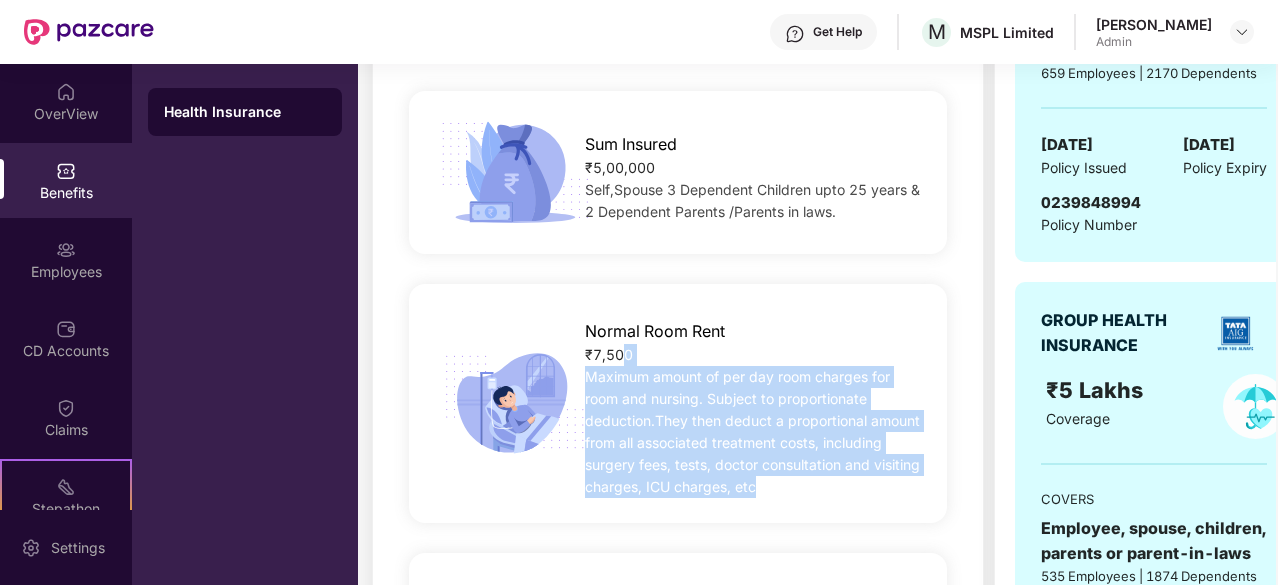 click on "Maximum amount of per day room charges for room and nursing. Subject to proportionate deduction.They then deduct a proportional amount from all associated treatment costs, including surgery fees, tests, doctor consultation and visiting charges, ICU charges, etc" at bounding box center [752, 431] 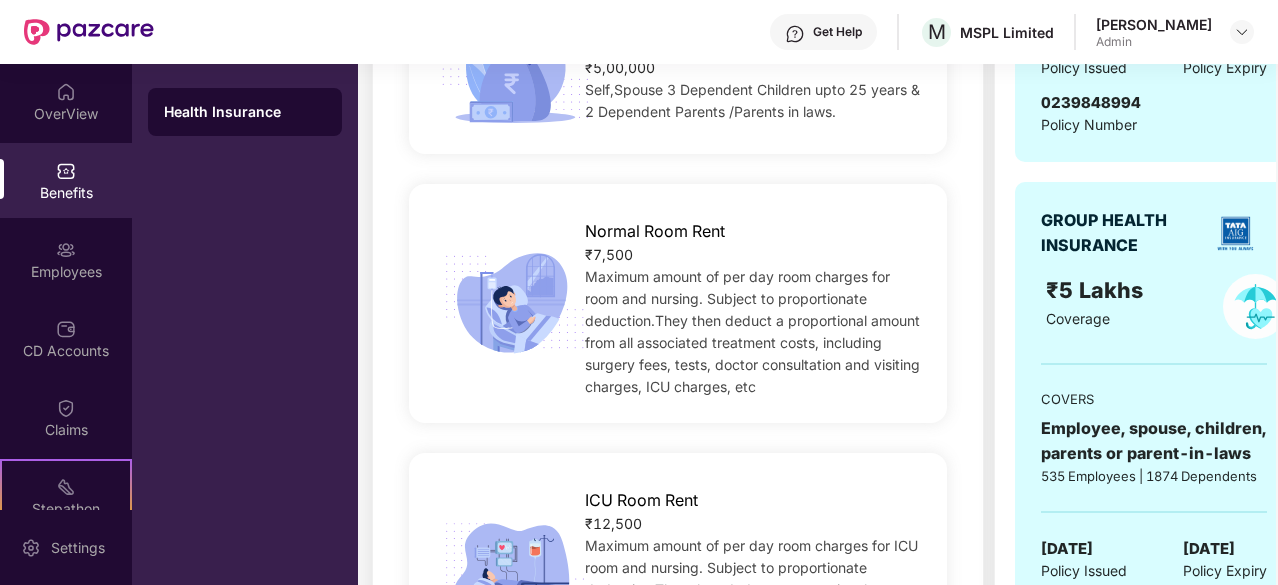 scroll, scrollTop: 800, scrollLeft: 0, axis: vertical 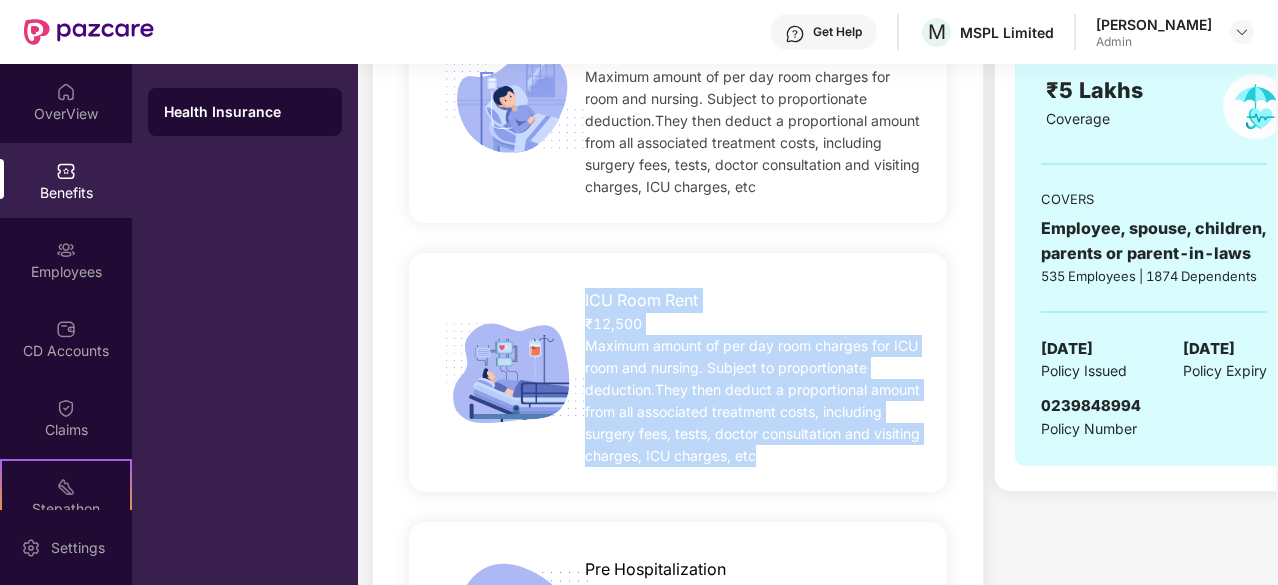 drag, startPoint x: 760, startPoint y: 456, endPoint x: 570, endPoint y: 307, distance: 241.456 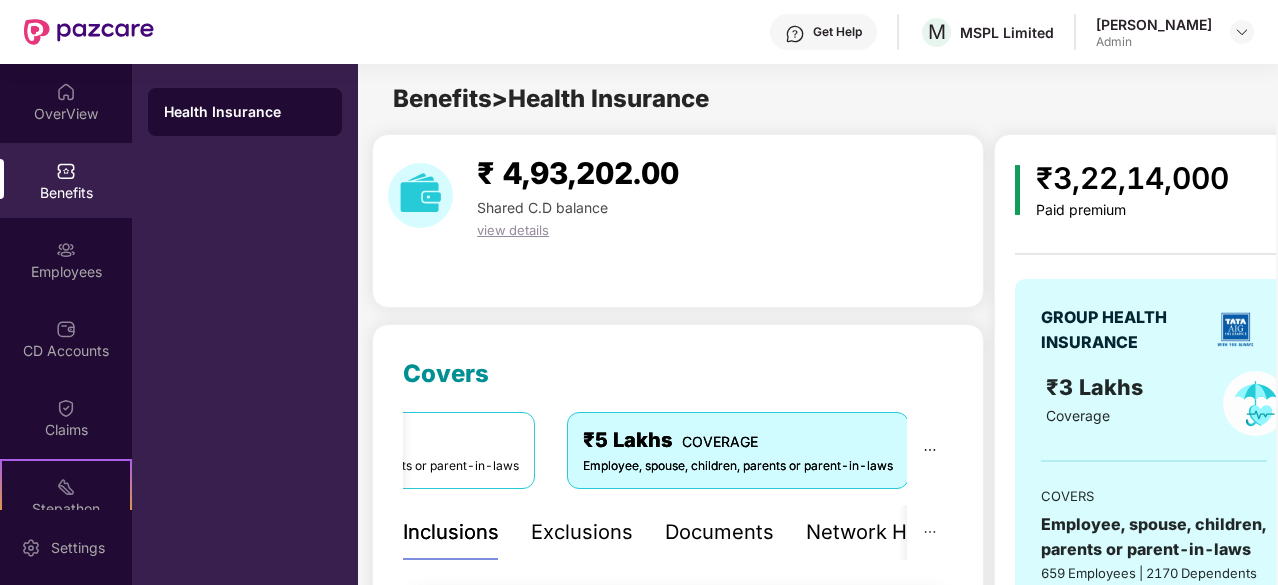 scroll, scrollTop: 300, scrollLeft: 0, axis: vertical 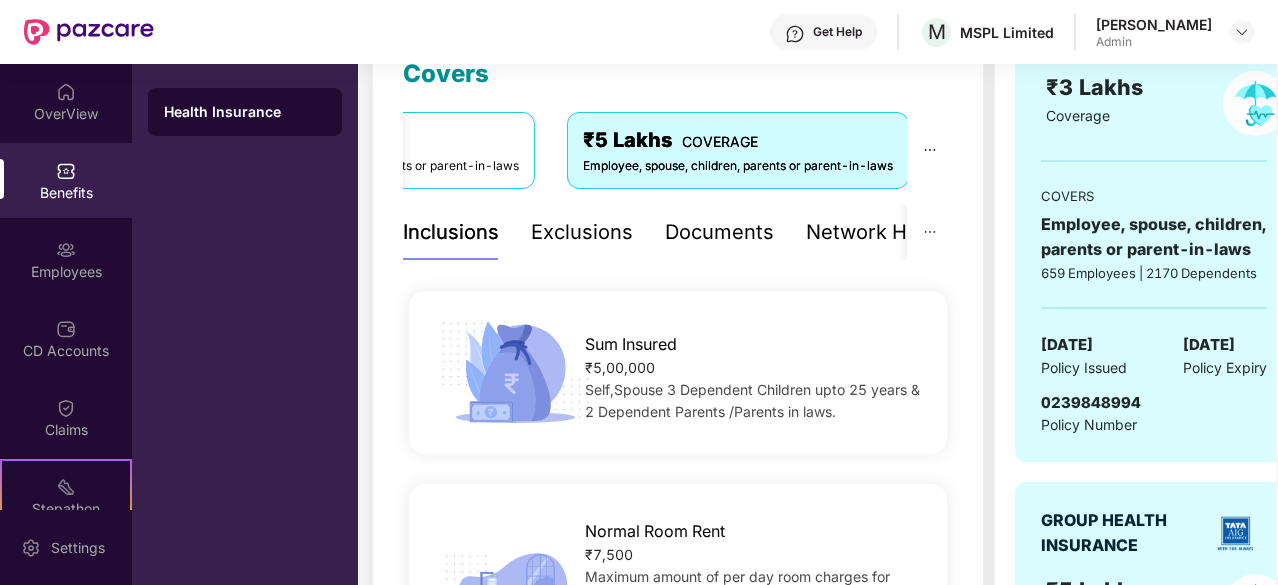 click on "Exclusions" at bounding box center (582, 232) 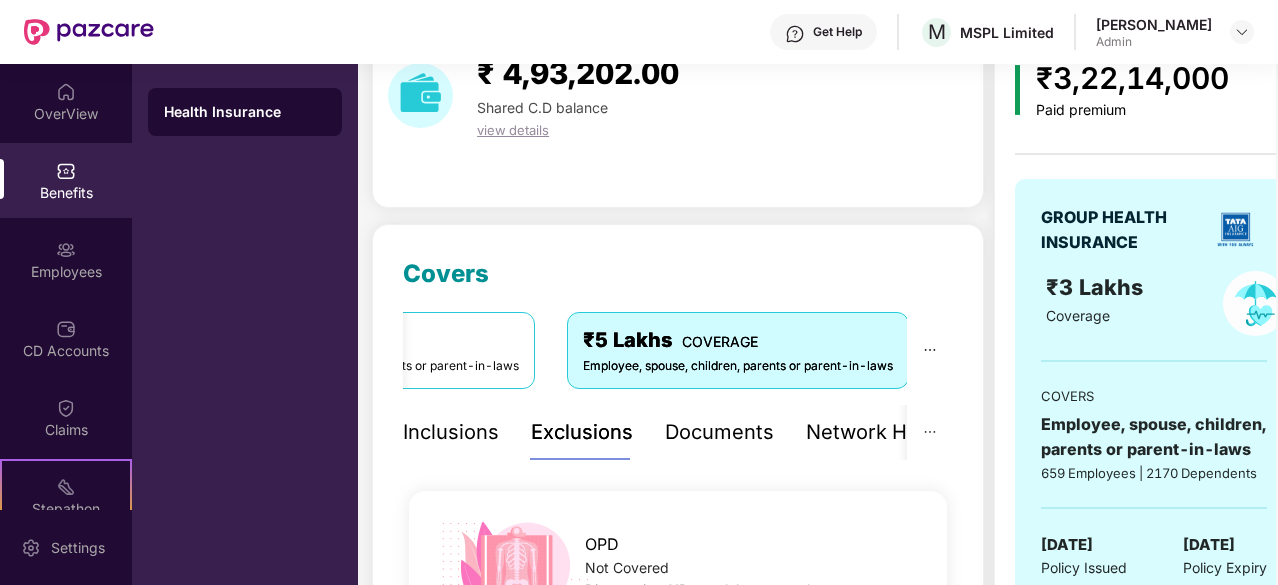 click on "Documents" at bounding box center (719, 432) 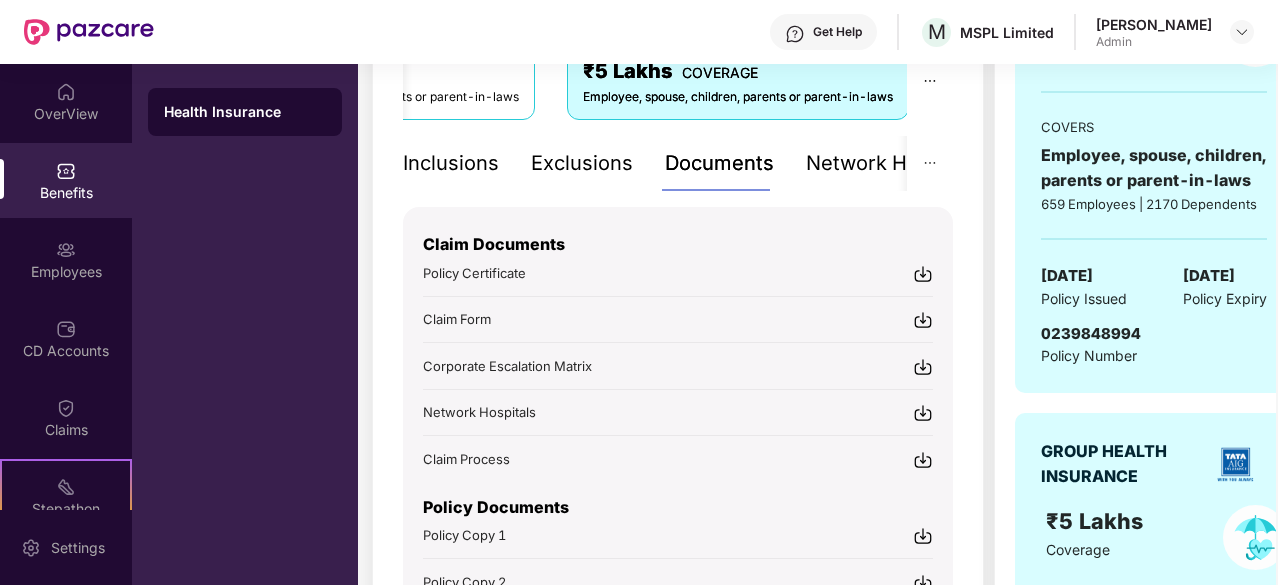 scroll, scrollTop: 400, scrollLeft: 0, axis: vertical 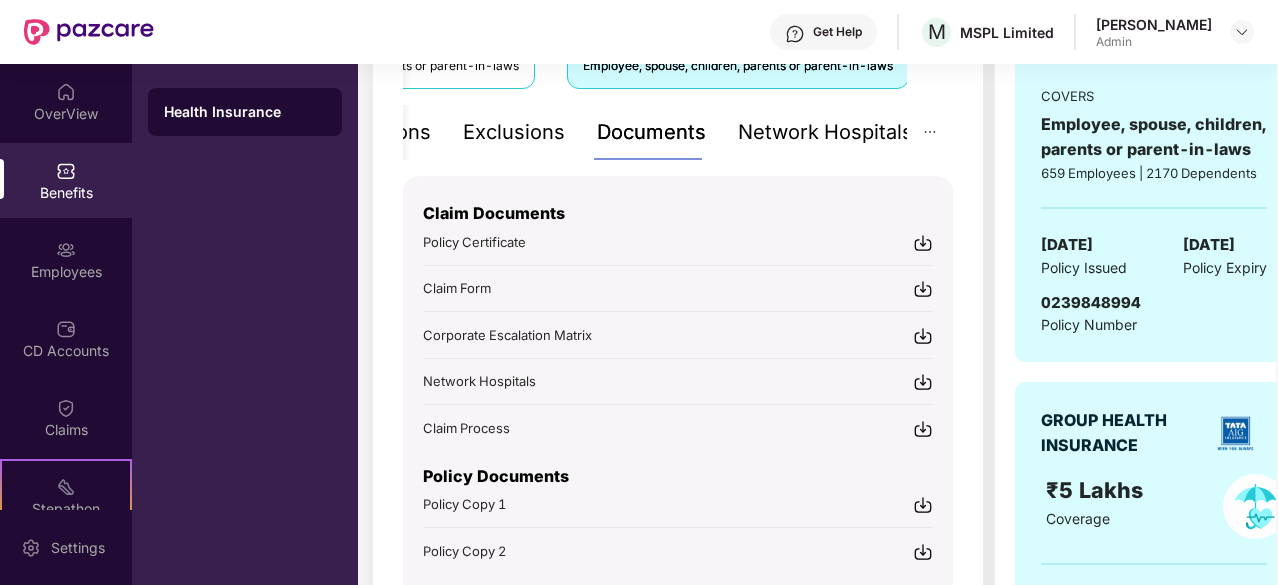 click on "Network Hospitals" at bounding box center [825, 132] 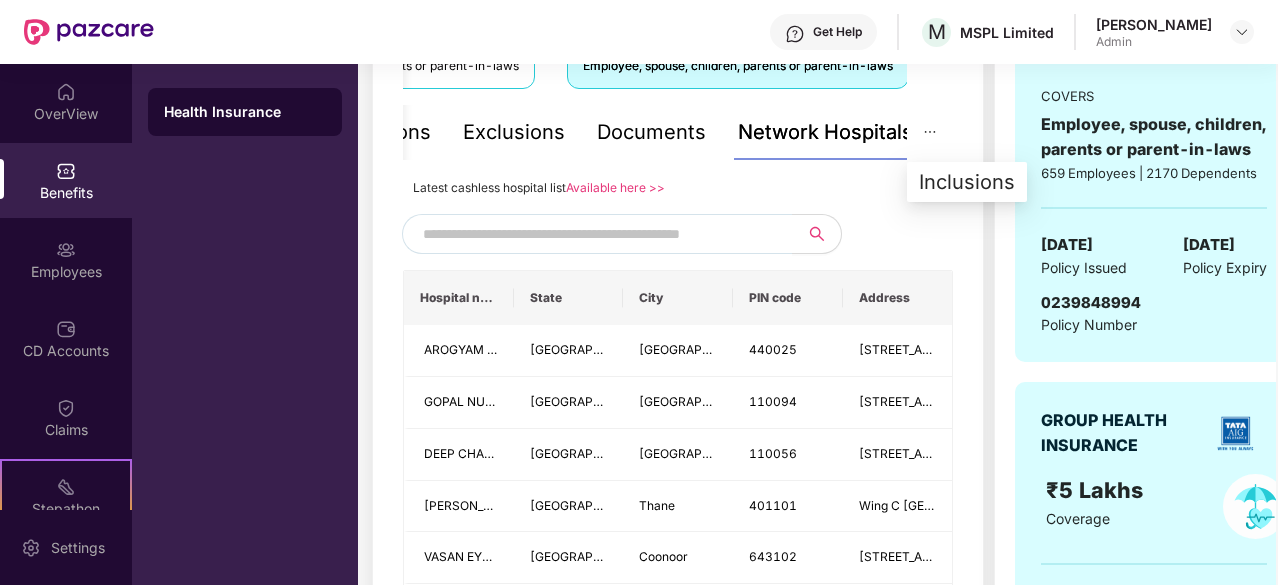 click 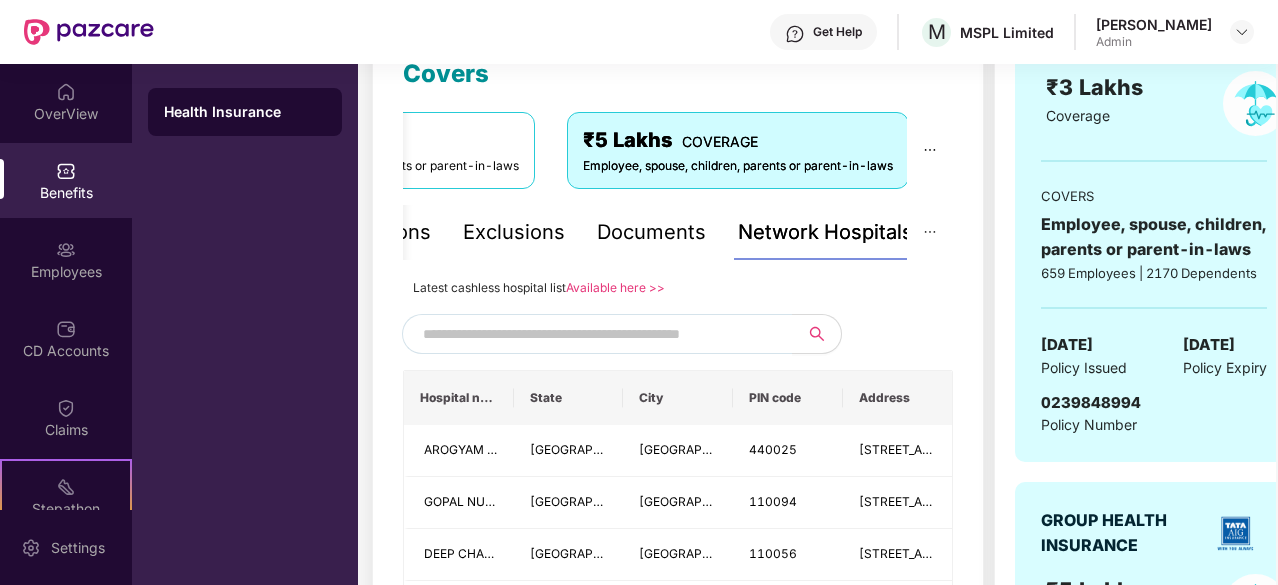 scroll, scrollTop: 0, scrollLeft: 0, axis: both 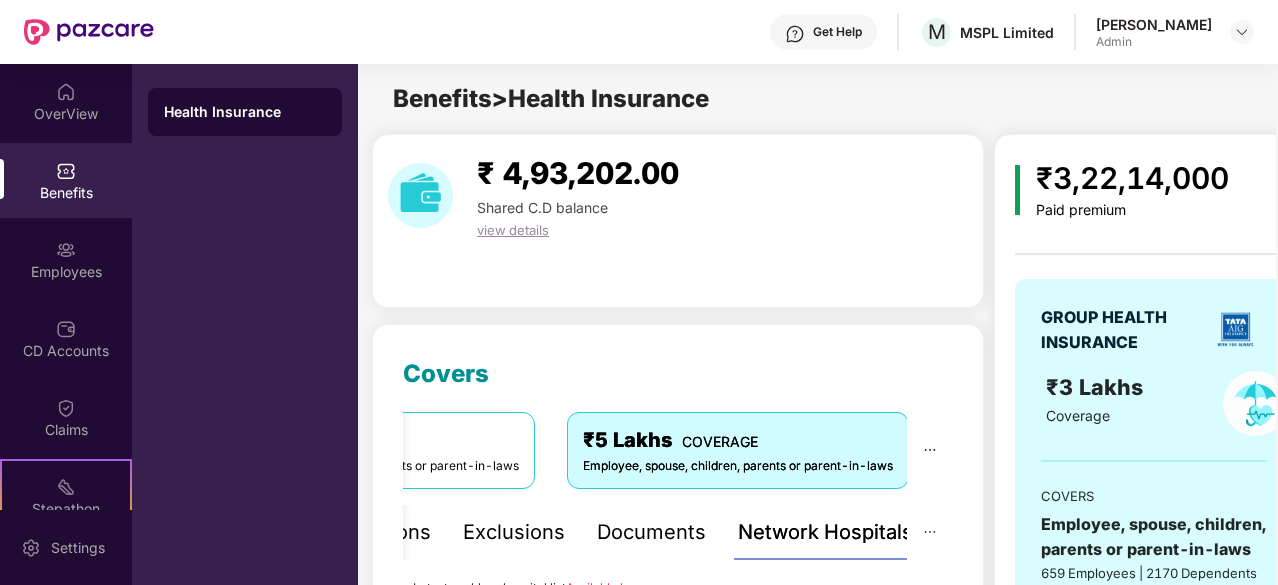 click at bounding box center (89, 32) 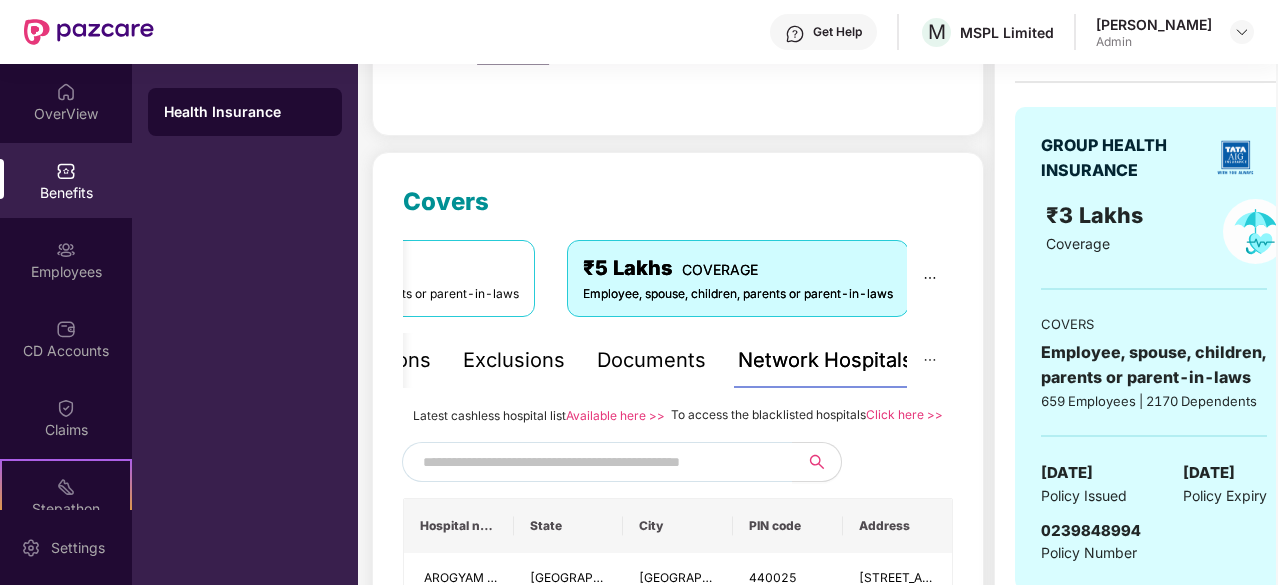 scroll, scrollTop: 100, scrollLeft: 0, axis: vertical 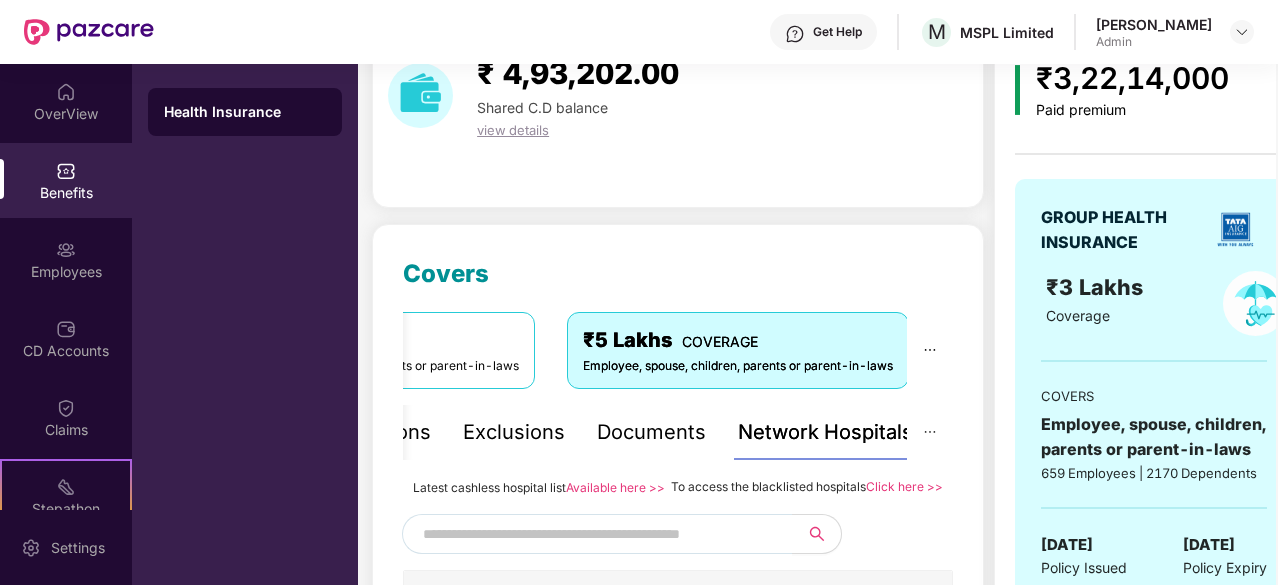 click on "Documents" at bounding box center [651, 432] 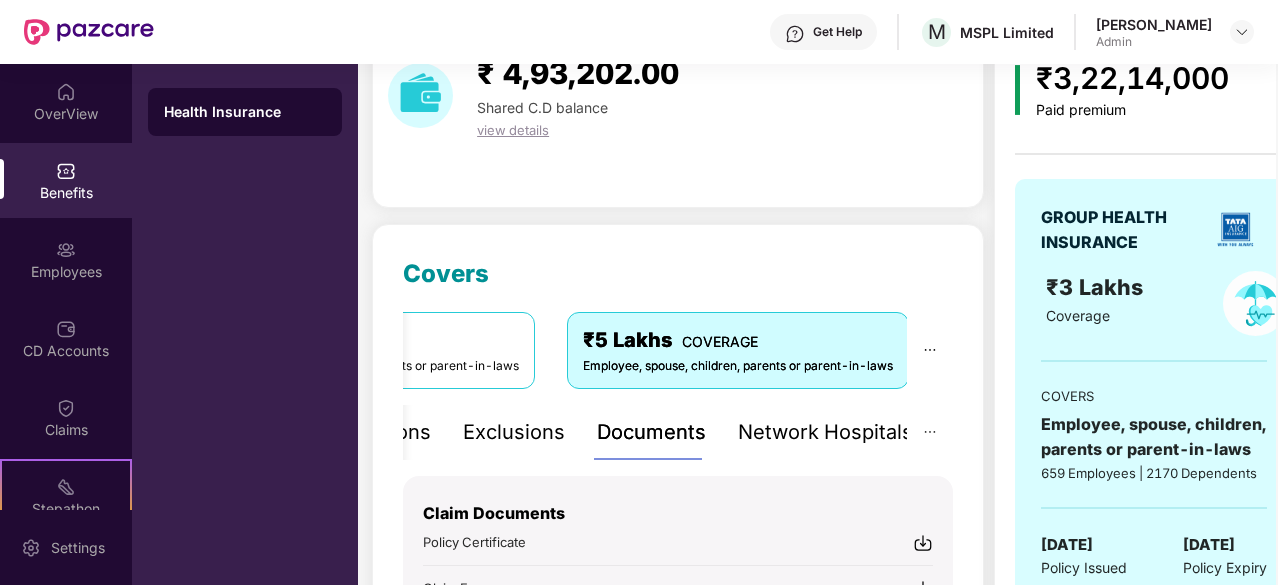 click on "Exclusions" at bounding box center (514, 432) 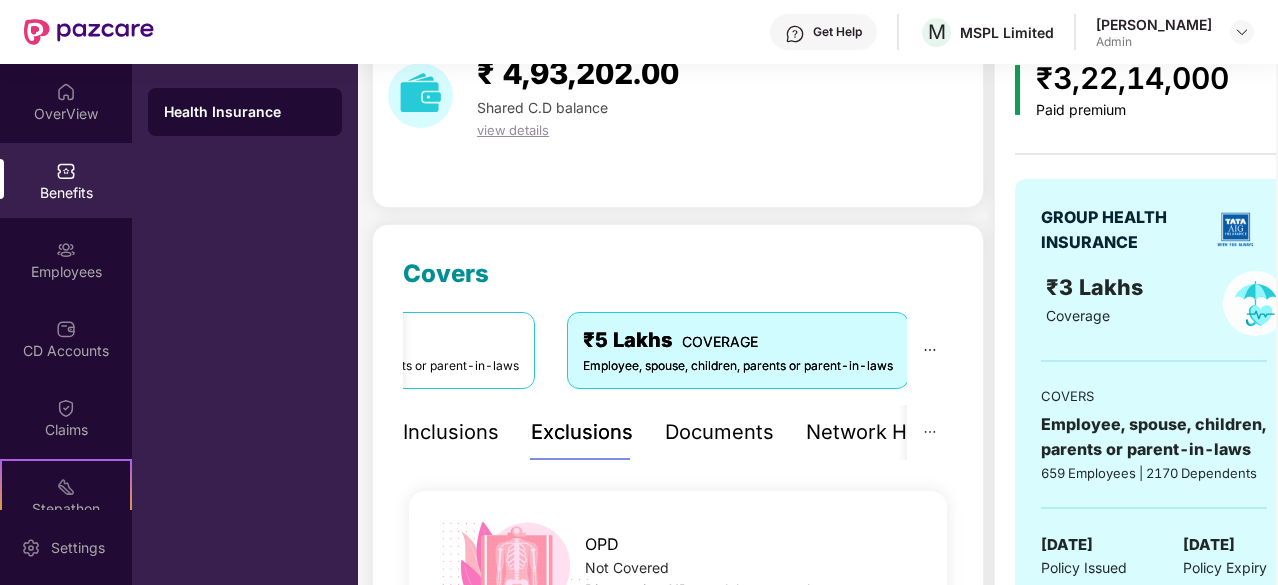 click on "Inclusions" at bounding box center [451, 432] 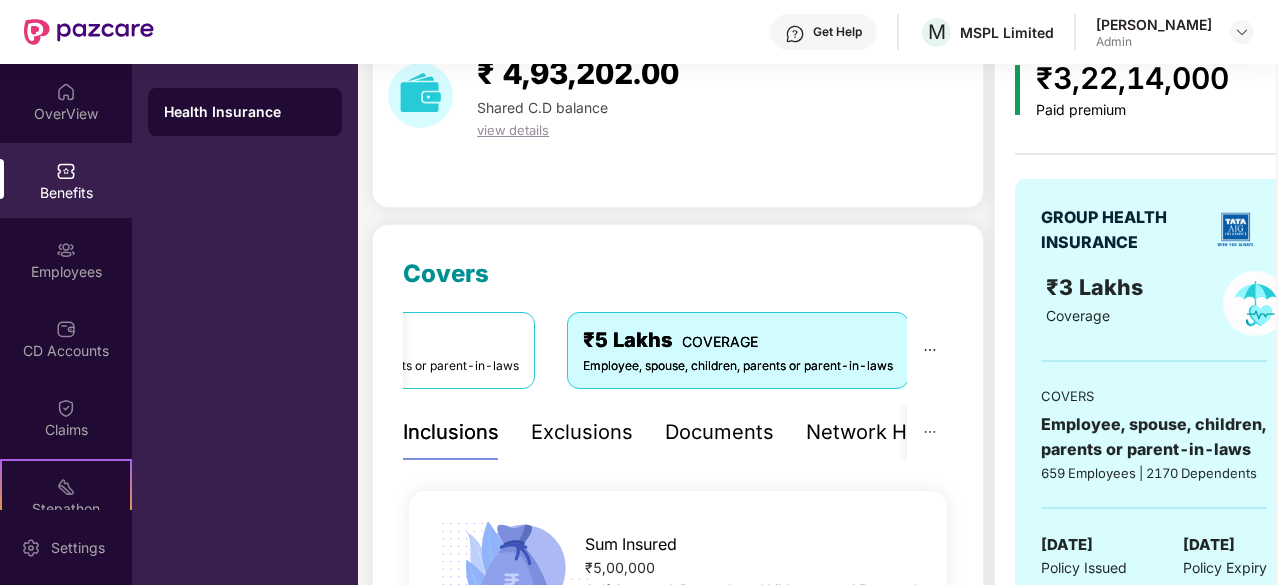 click on "Inclusions" at bounding box center [451, 432] 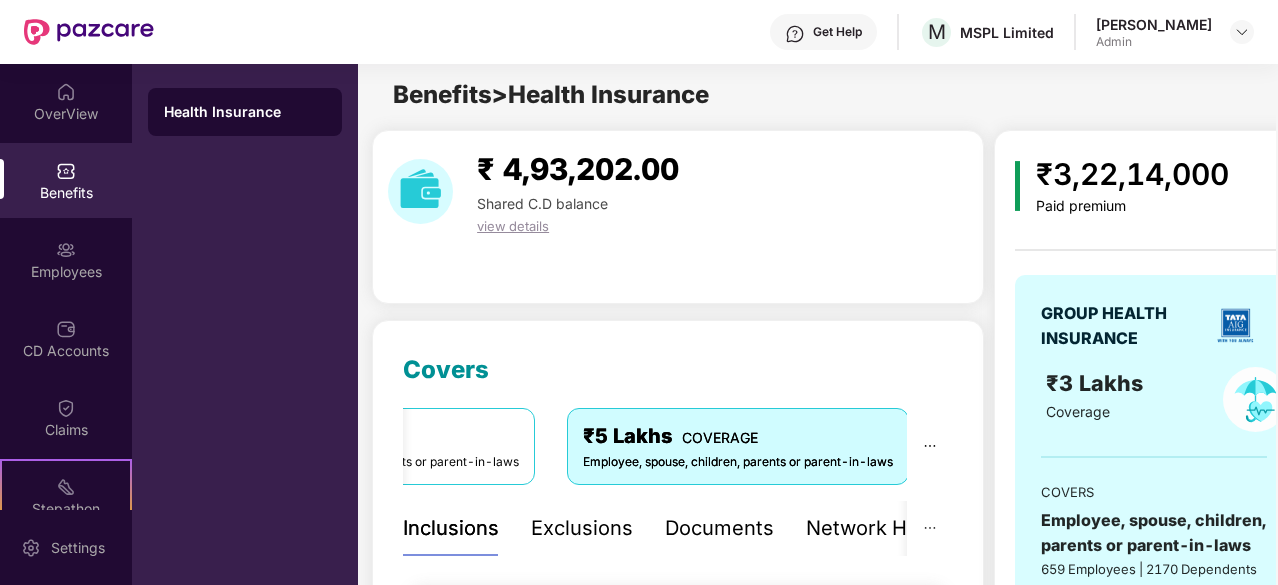 scroll, scrollTop: 0, scrollLeft: 0, axis: both 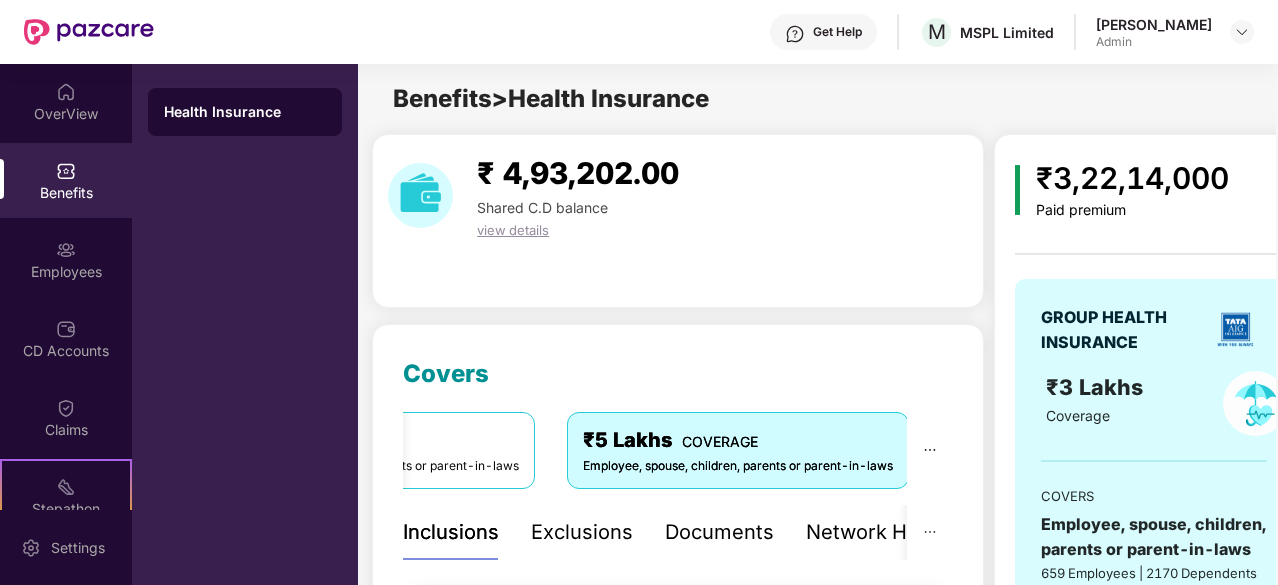 click on "COVERAGE" at bounding box center (720, 441) 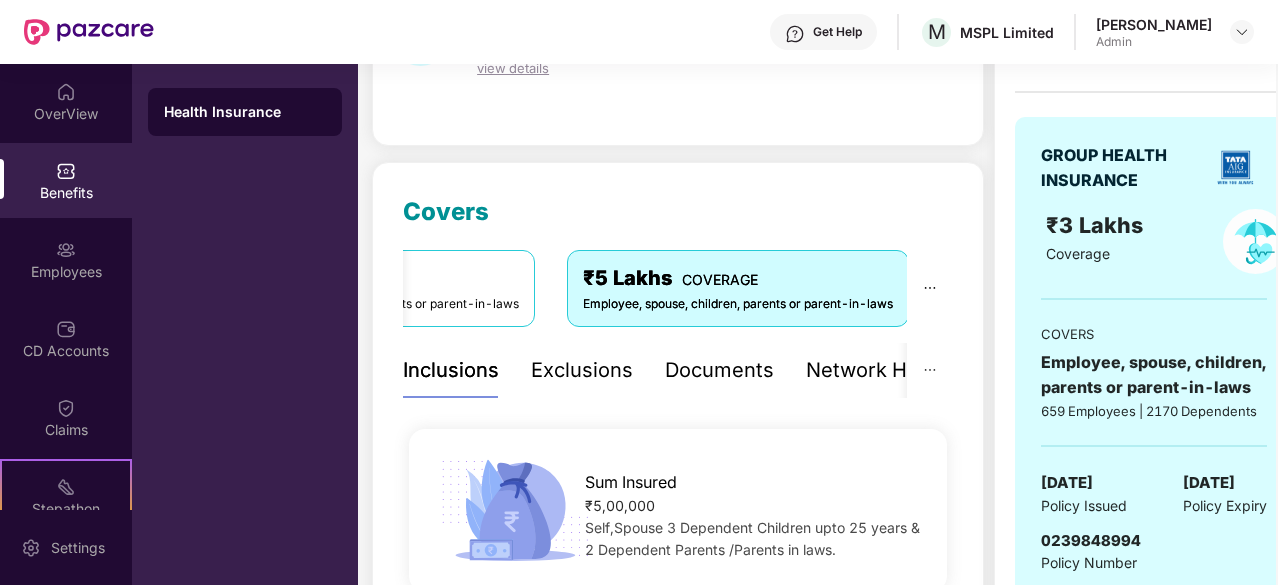 scroll, scrollTop: 300, scrollLeft: 0, axis: vertical 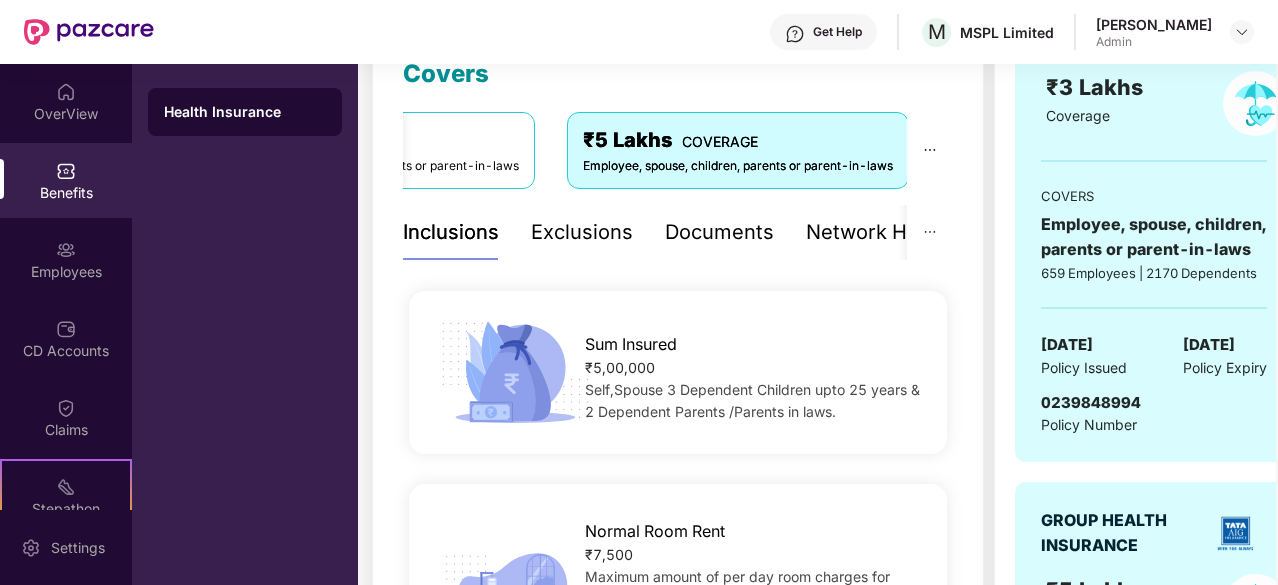 click on "Self,Spouse 3 Dependent Children upto 25 years & 2 Dependent Parents /Parents in laws." at bounding box center [752, 400] 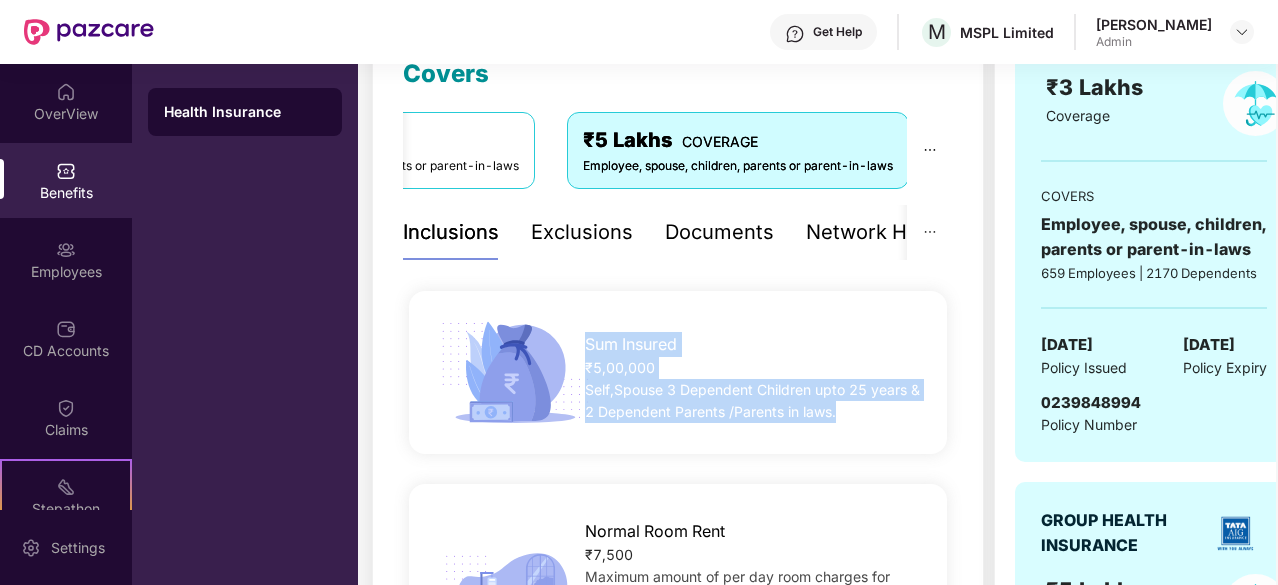 drag, startPoint x: 836, startPoint y: 409, endPoint x: 829, endPoint y: 391, distance: 19.313208 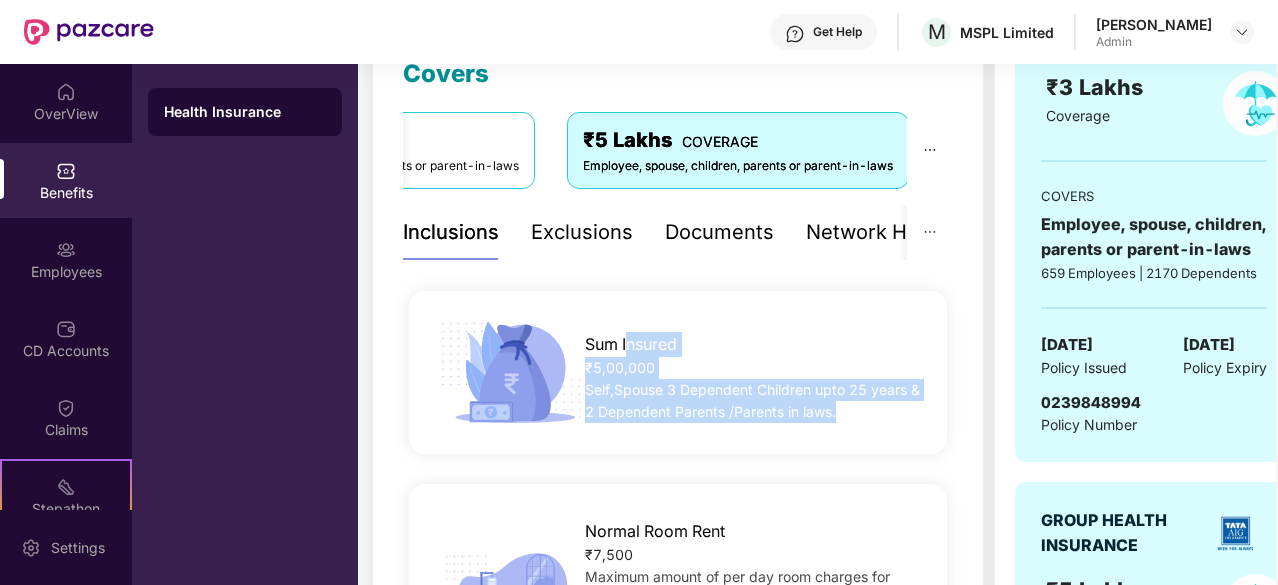 click on "Self,Spouse 3 Dependent Children upto 25 years & 2 Dependent Parents /Parents in laws." at bounding box center [752, 400] 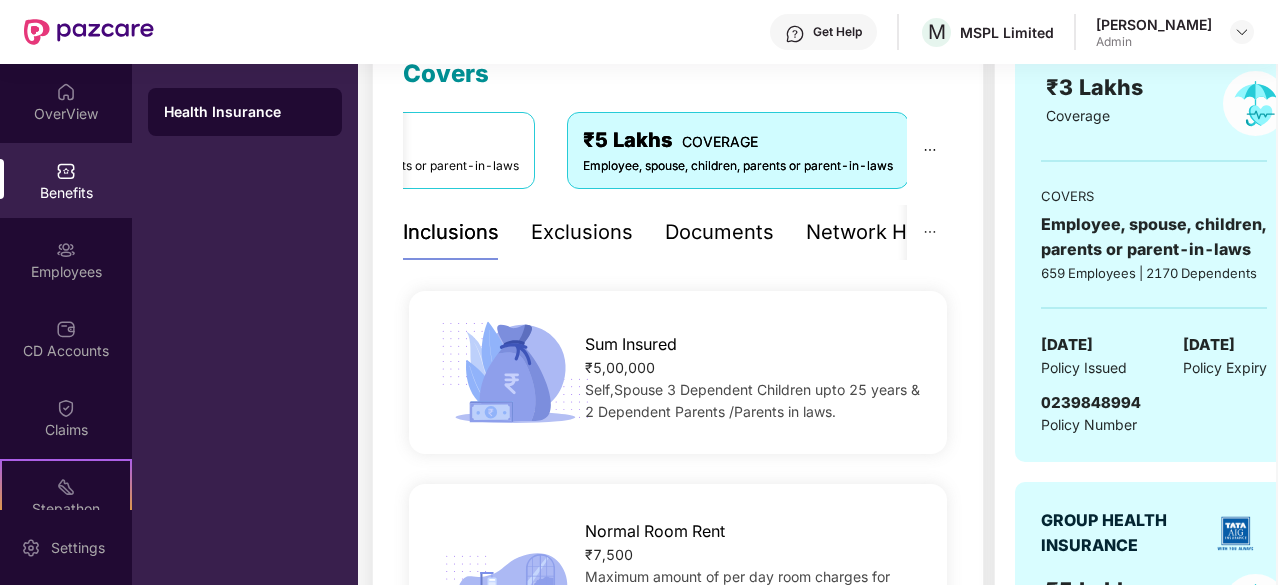 drag, startPoint x: 822, startPoint y: 407, endPoint x: 844, endPoint y: 408, distance: 22.022715 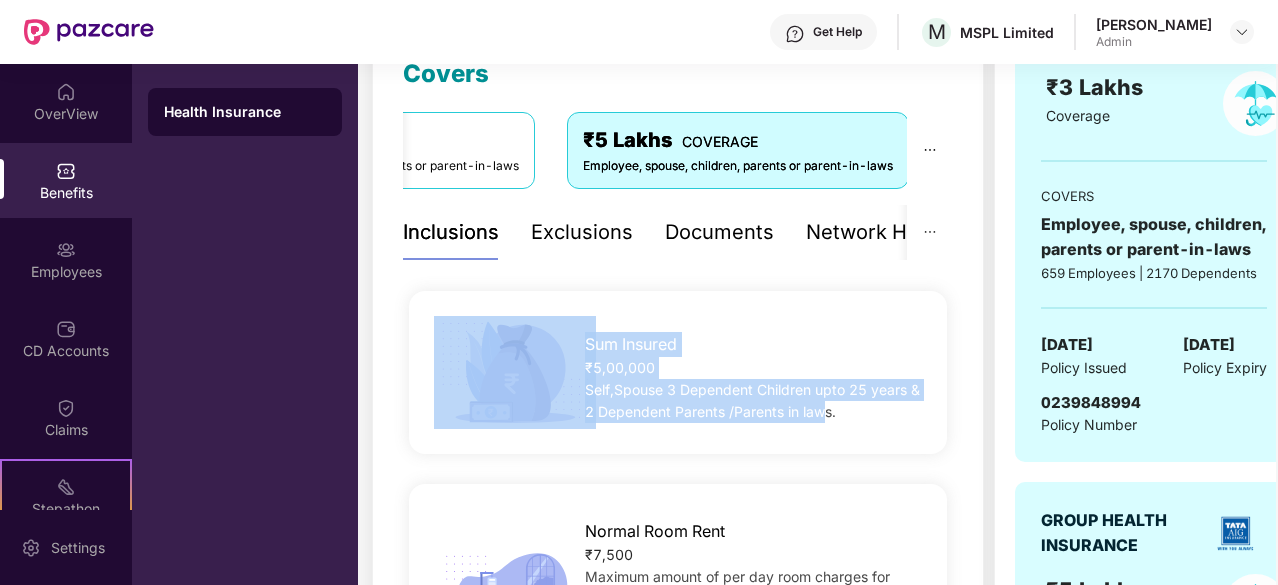 drag, startPoint x: 826, startPoint y: 408, endPoint x: 562, endPoint y: 352, distance: 269.87405 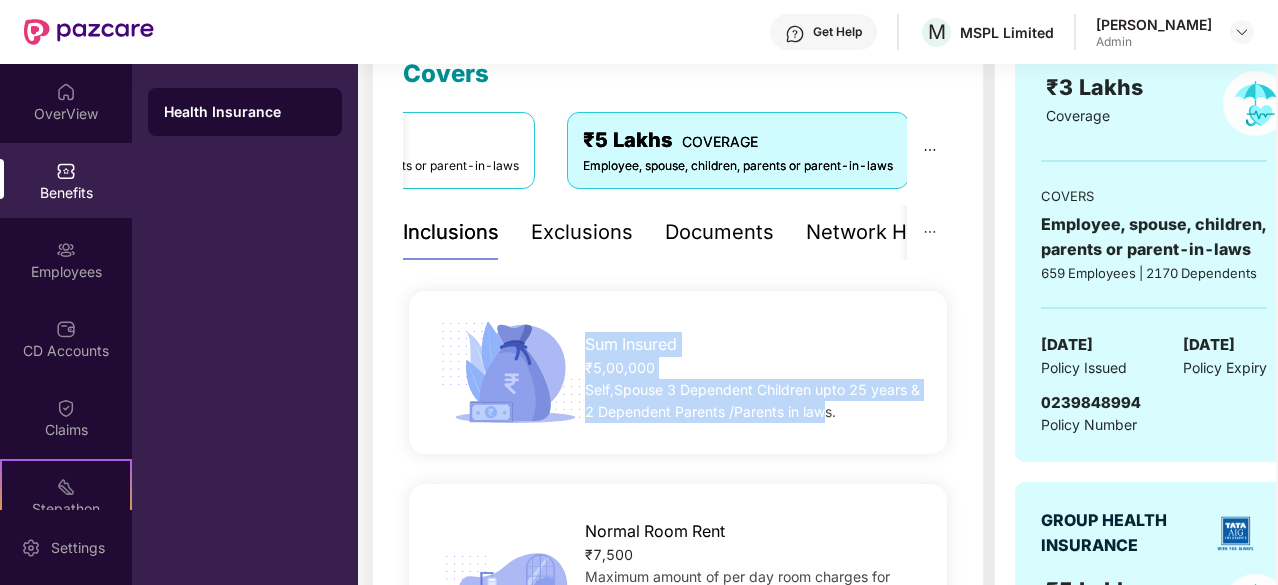 click on "Self,Spouse 3 Dependent Children upto 25 years & 2 Dependent Parents /Parents in laws." at bounding box center [752, 400] 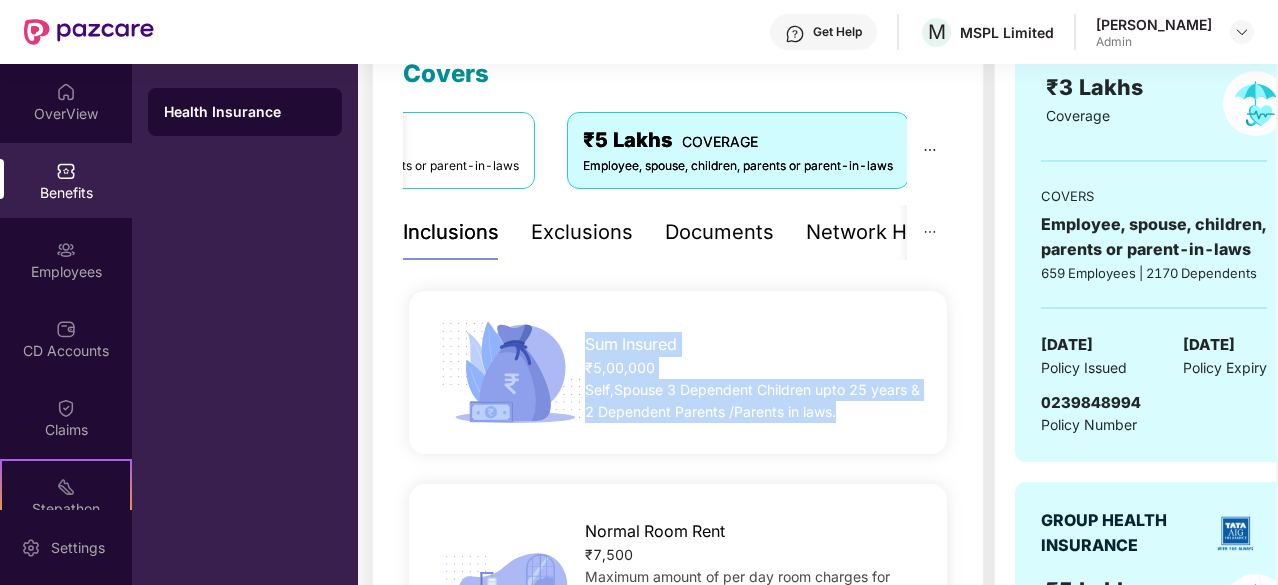 drag, startPoint x: 798, startPoint y: 405, endPoint x: 786, endPoint y: 382, distance: 25.942244 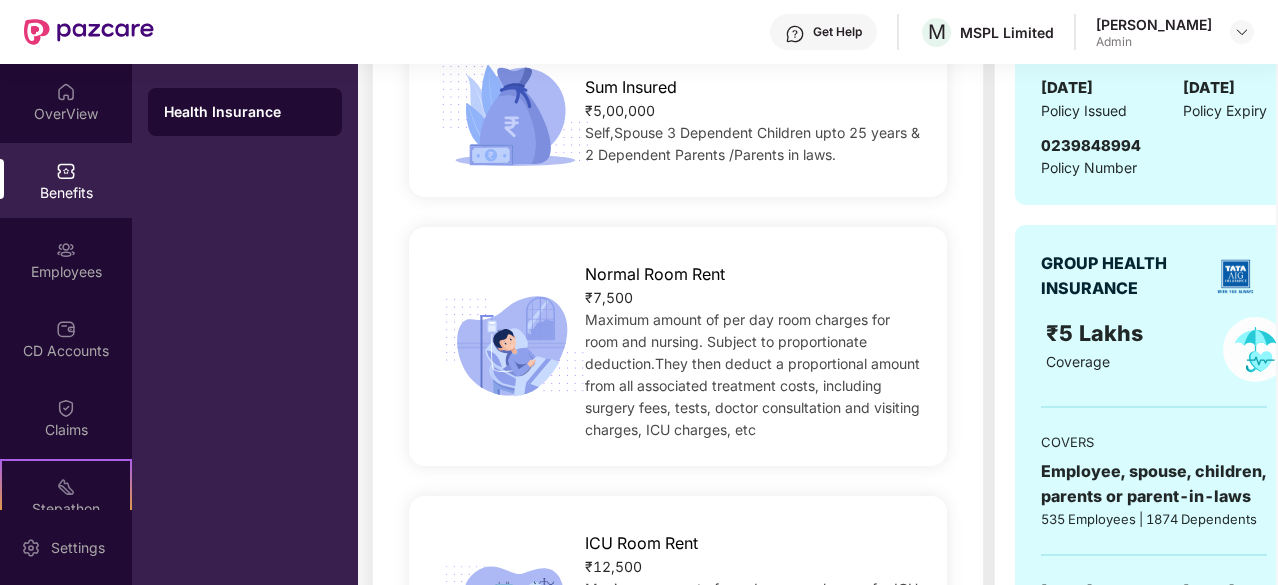 scroll, scrollTop: 600, scrollLeft: 0, axis: vertical 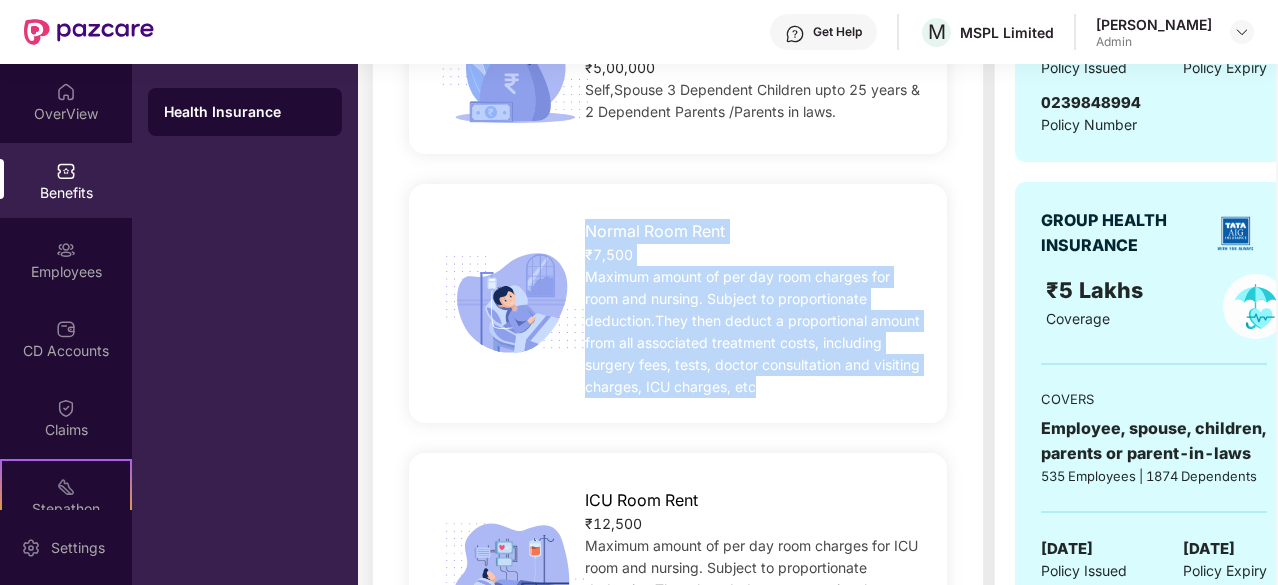 drag, startPoint x: 754, startPoint y: 398, endPoint x: 587, endPoint y: 238, distance: 231.27689 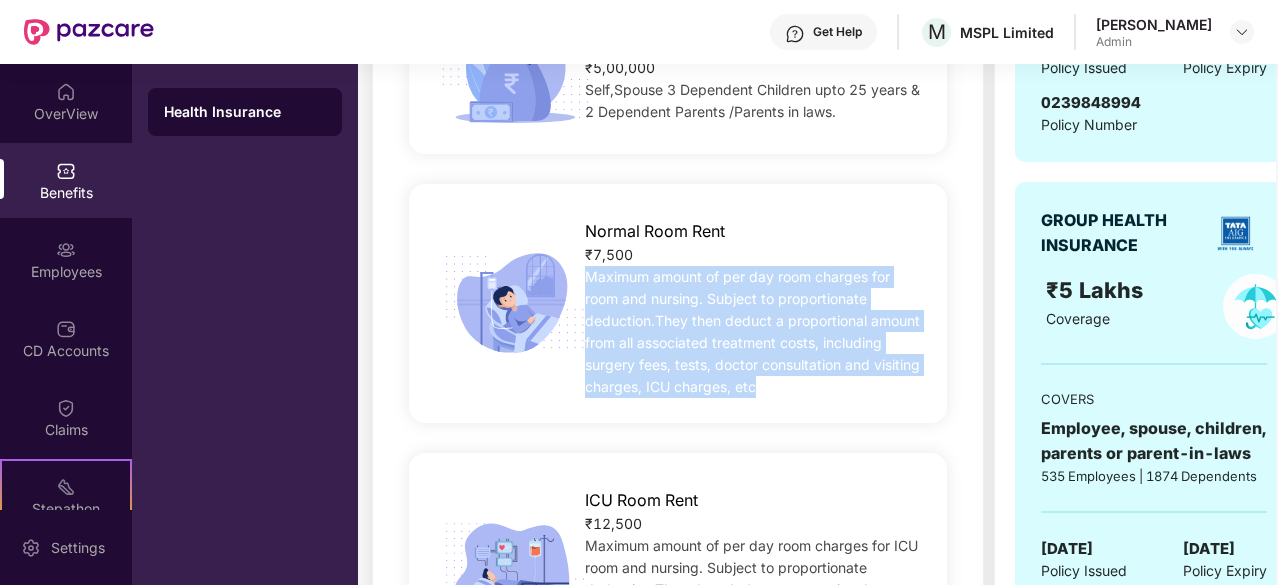 drag, startPoint x: 580, startPoint y: 275, endPoint x: 838, endPoint y: 398, distance: 285.8199 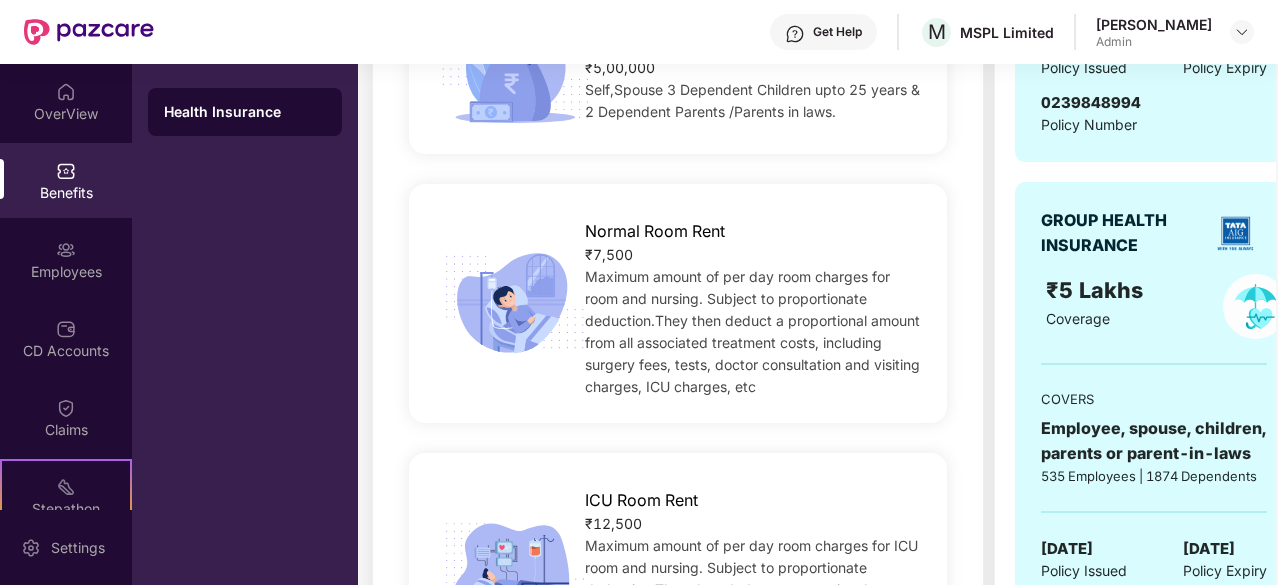 click on "Maximum amount of per day room charges for room and nursing. Subject to proportionate deduction.They then deduct a proportional amount from all associated treatment costs, including surgery fees, tests, doctor consultation and visiting charges, ICU charges, etc" at bounding box center (753, 332) 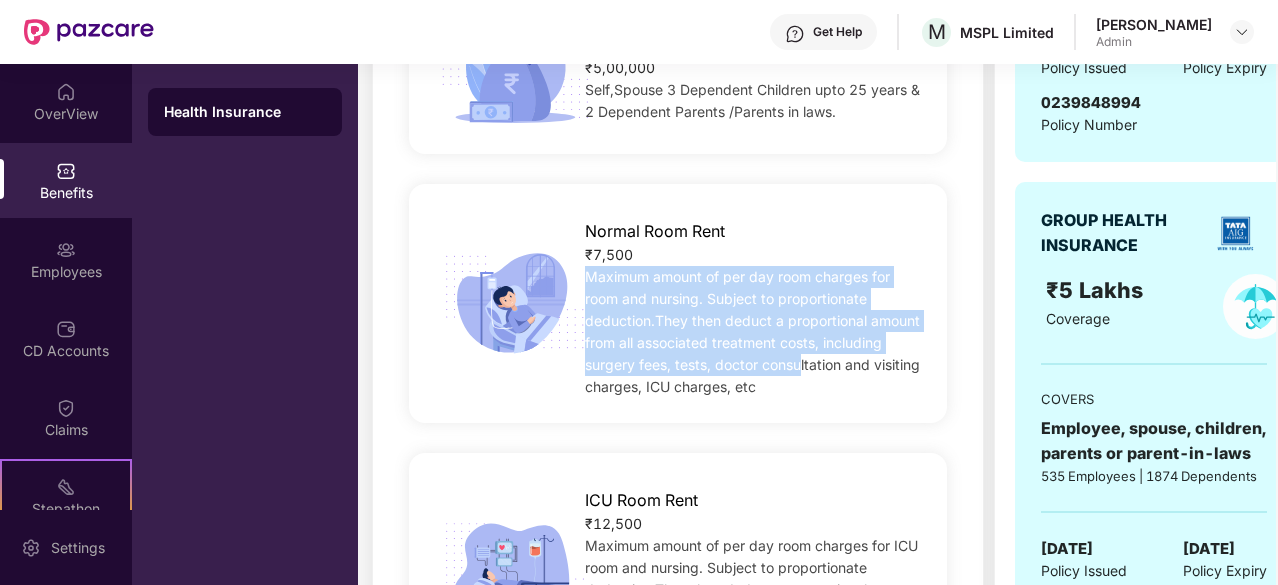 drag, startPoint x: 589, startPoint y: 277, endPoint x: 798, endPoint y: 369, distance: 228.3528 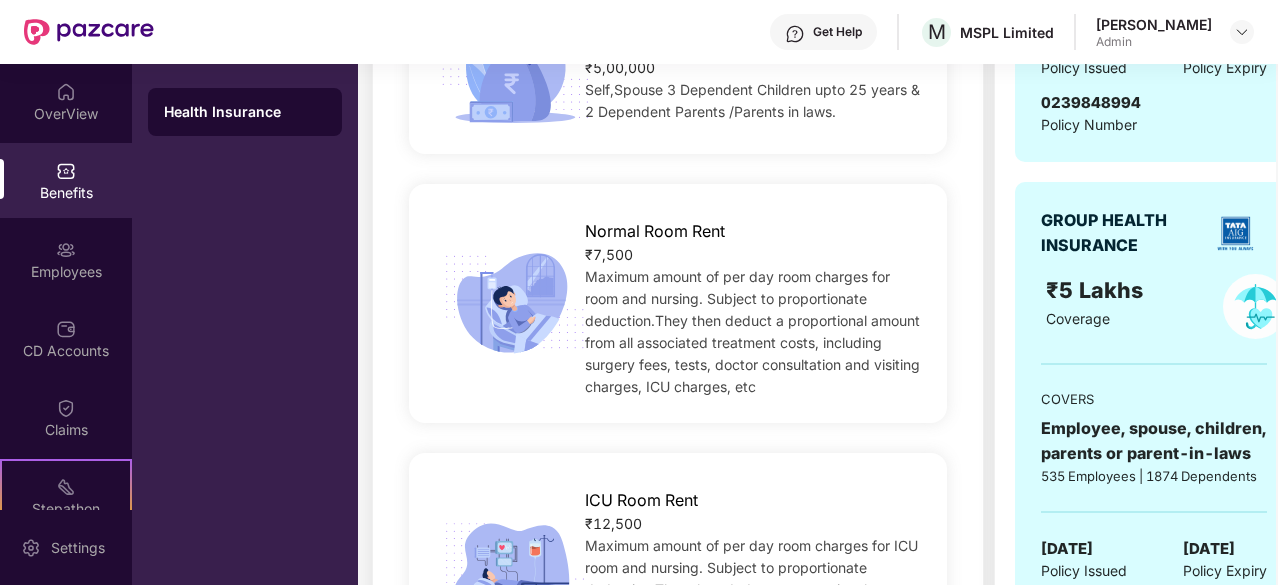 drag, startPoint x: 812, startPoint y: 393, endPoint x: 783, endPoint y: 397, distance: 29.274563 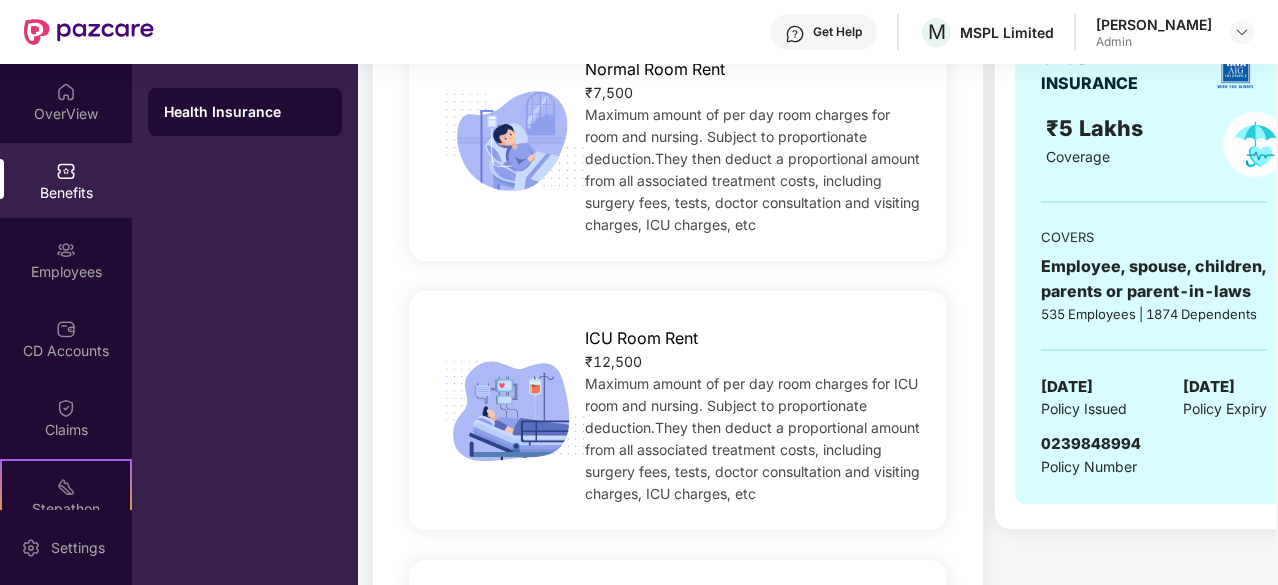 scroll, scrollTop: 700, scrollLeft: 0, axis: vertical 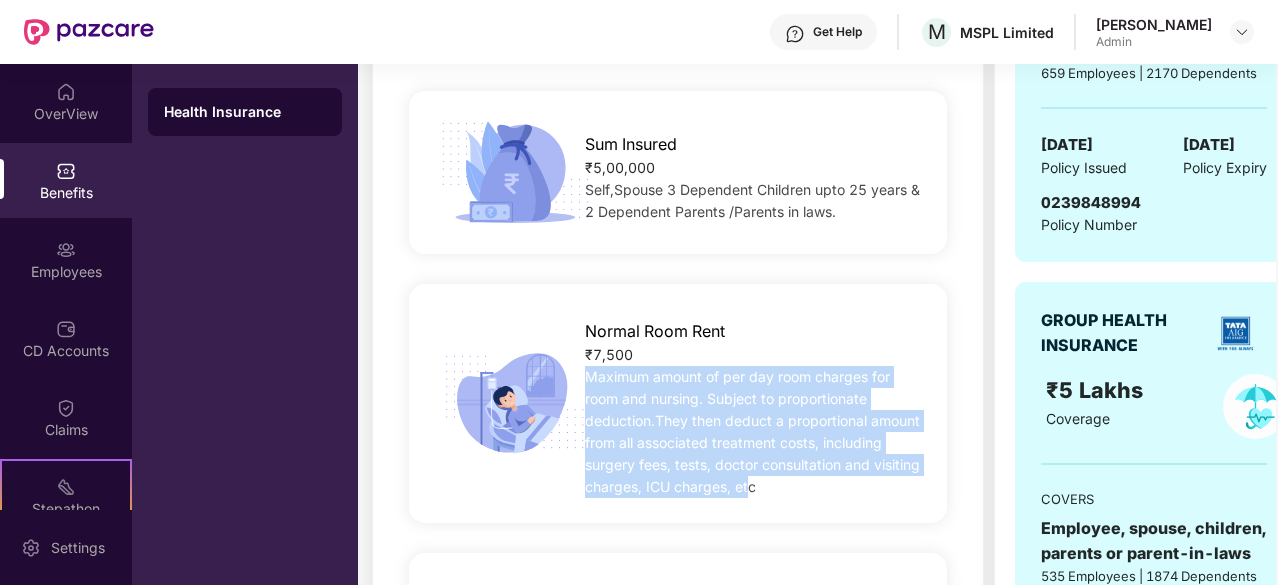 drag, startPoint x: 589, startPoint y: 371, endPoint x: 750, endPoint y: 492, distance: 201.4001 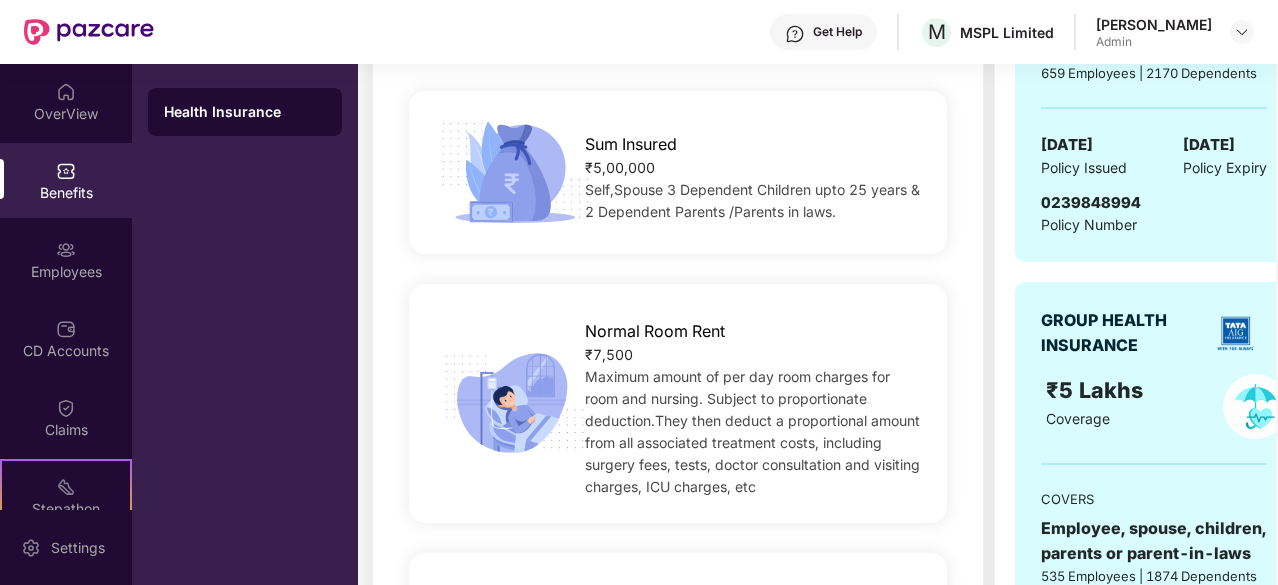 click on "Maximum amount of per day room charges for room and nursing. Subject to proportionate deduction.They then deduct a proportional amount from all associated treatment costs, including surgery fees, tests, doctor consultation and visiting charges, ICU charges, etc" at bounding box center [753, 432] 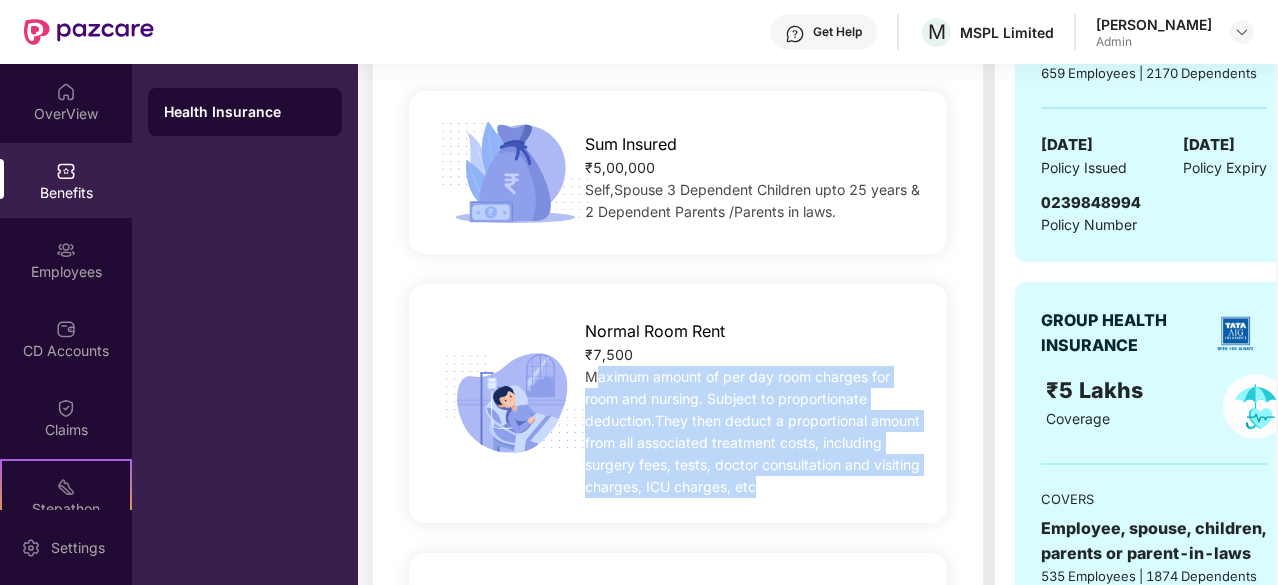 drag, startPoint x: 752, startPoint y: 488, endPoint x: 598, endPoint y: 377, distance: 189.83414 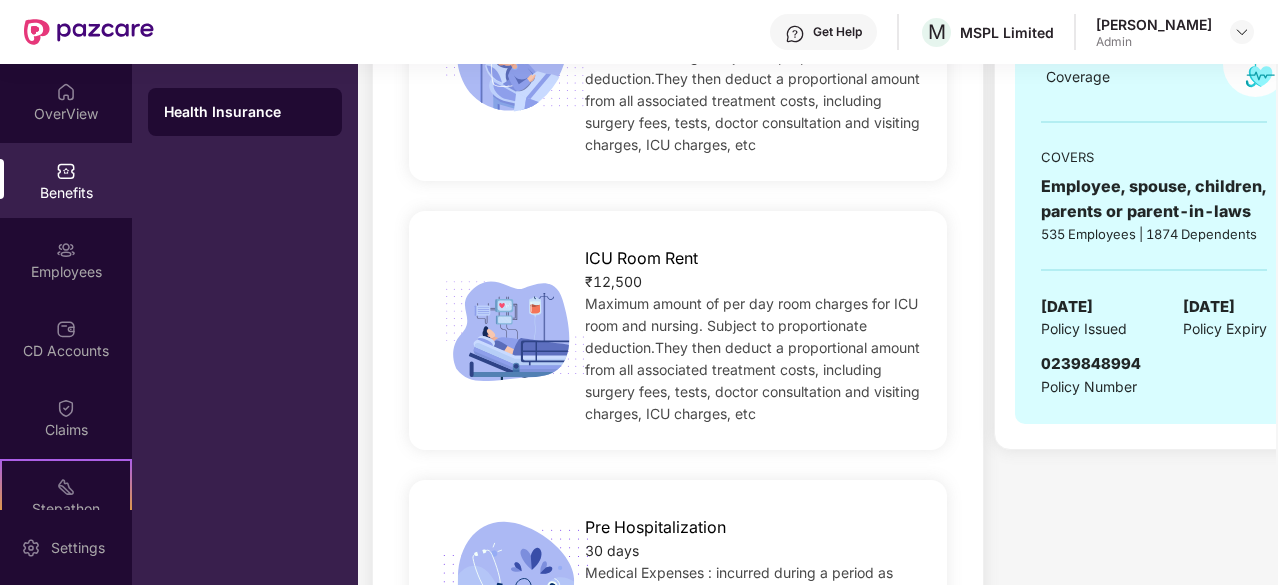 scroll, scrollTop: 800, scrollLeft: 0, axis: vertical 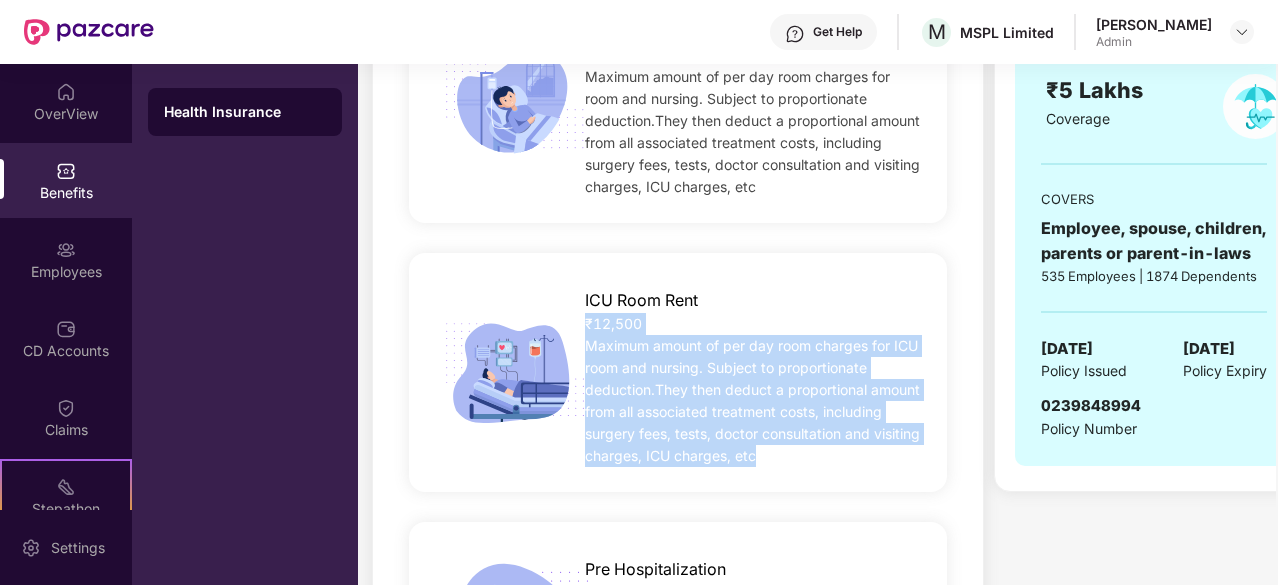 drag, startPoint x: 748, startPoint y: 453, endPoint x: 585, endPoint y: 331, distance: 203.6001 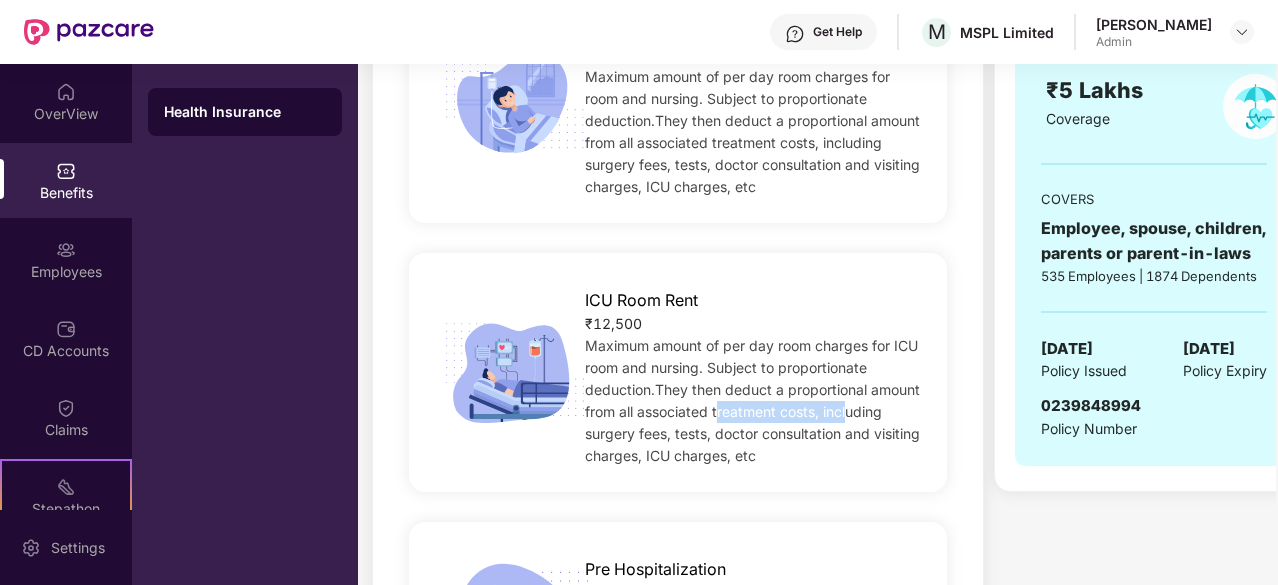 drag, startPoint x: 718, startPoint y: 405, endPoint x: 846, endPoint y: 409, distance: 128.06248 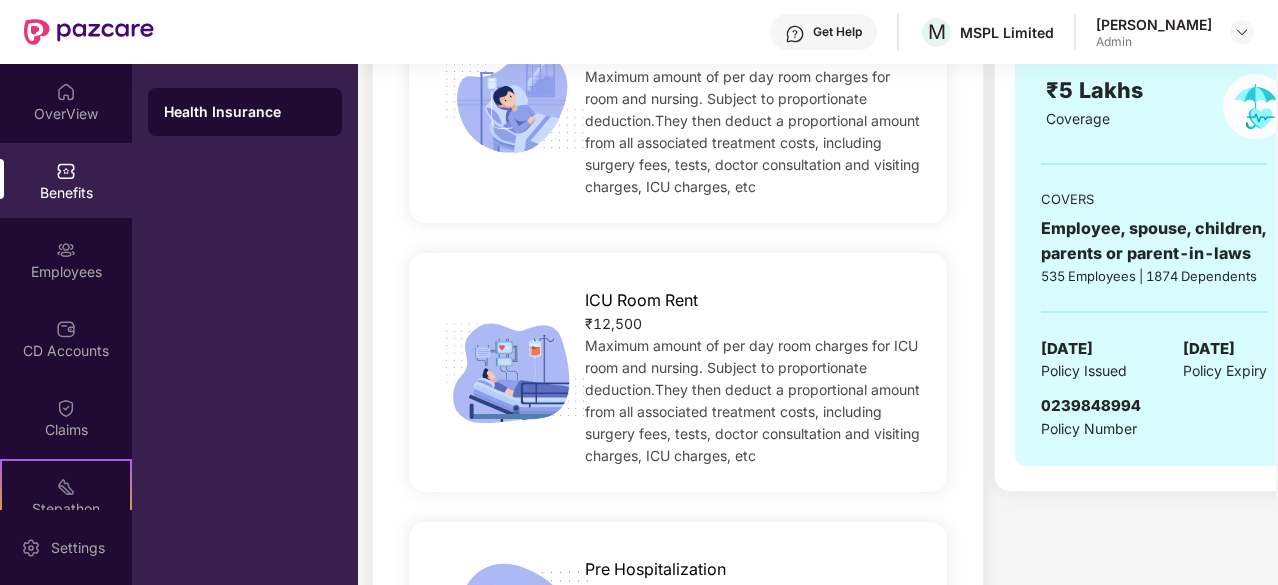 click on "ICU Room Rent ₹12,500 Maximum amount of per day room charges for ICU room and nursing. Subject to proportionate deduction.They then deduct a proportional amount from all associated treatment costs, including surgery fees, tests, doctor consultation and visiting charges, ICU charges, etc" at bounding box center [678, 372] 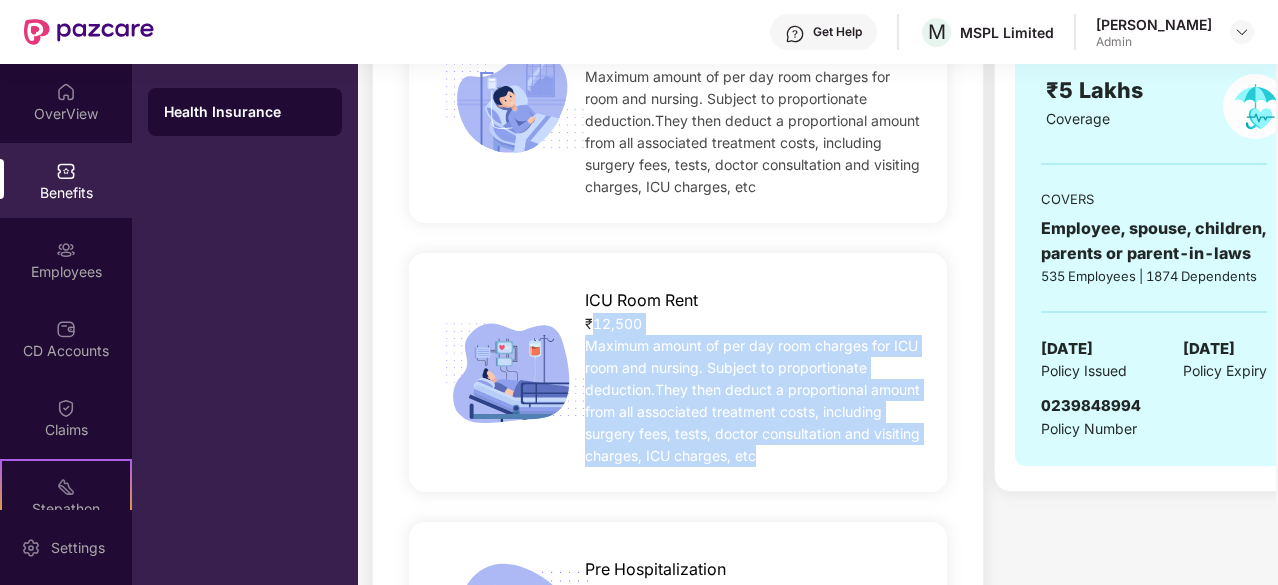 drag, startPoint x: 758, startPoint y: 465, endPoint x: 595, endPoint y: 331, distance: 211.00948 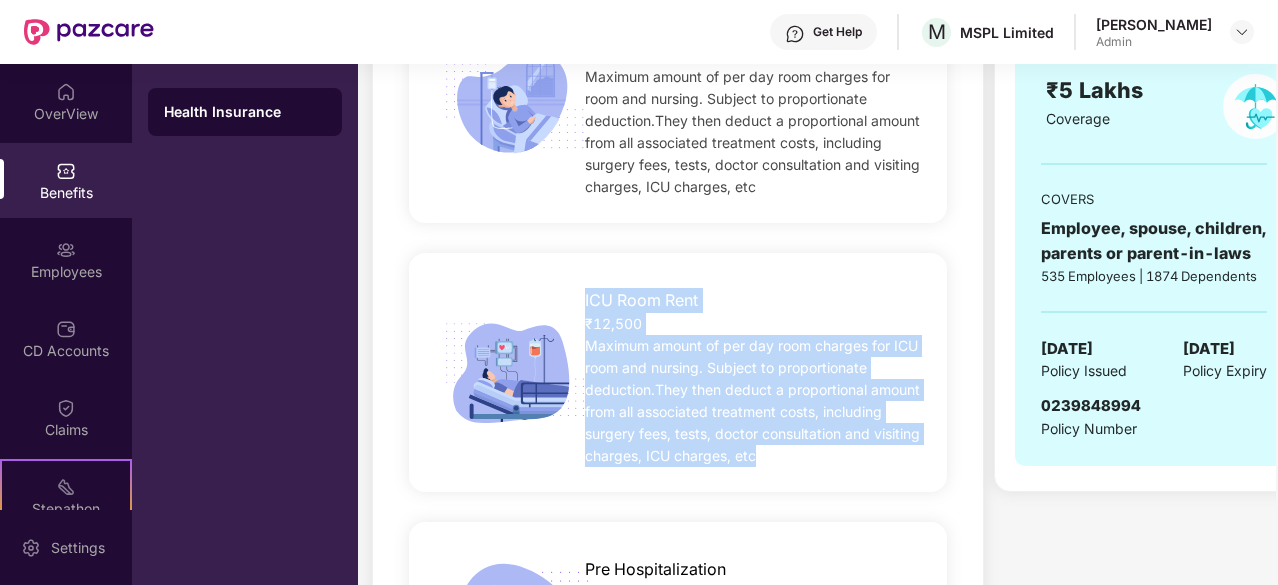 drag, startPoint x: 586, startPoint y: 304, endPoint x: 755, endPoint y: 460, distance: 229.99348 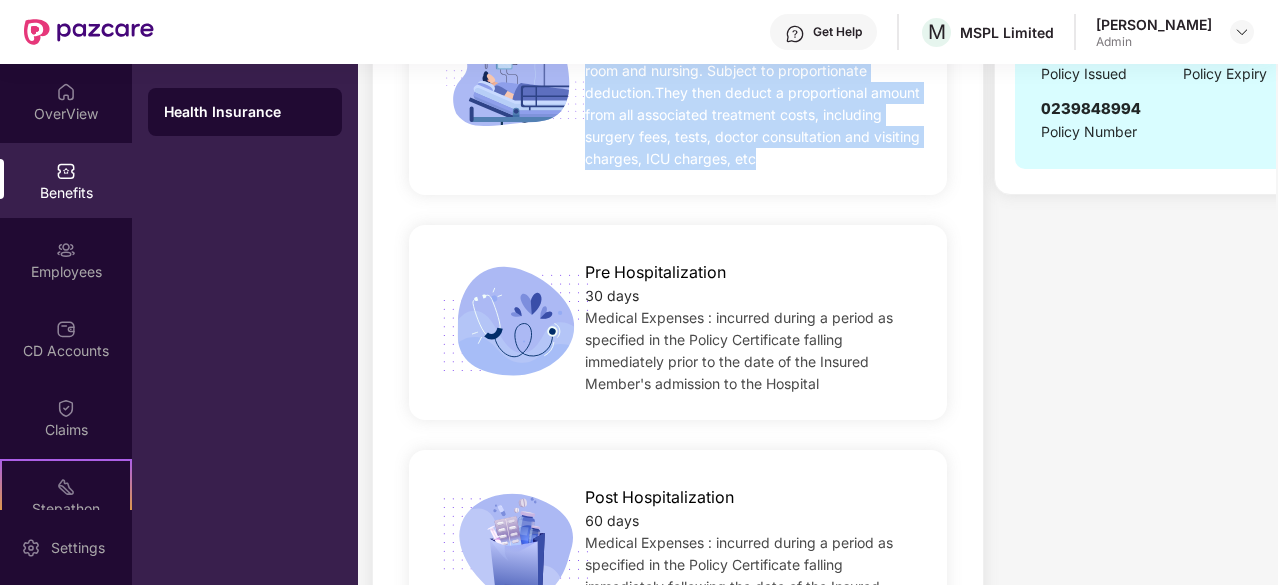 scroll, scrollTop: 1100, scrollLeft: 0, axis: vertical 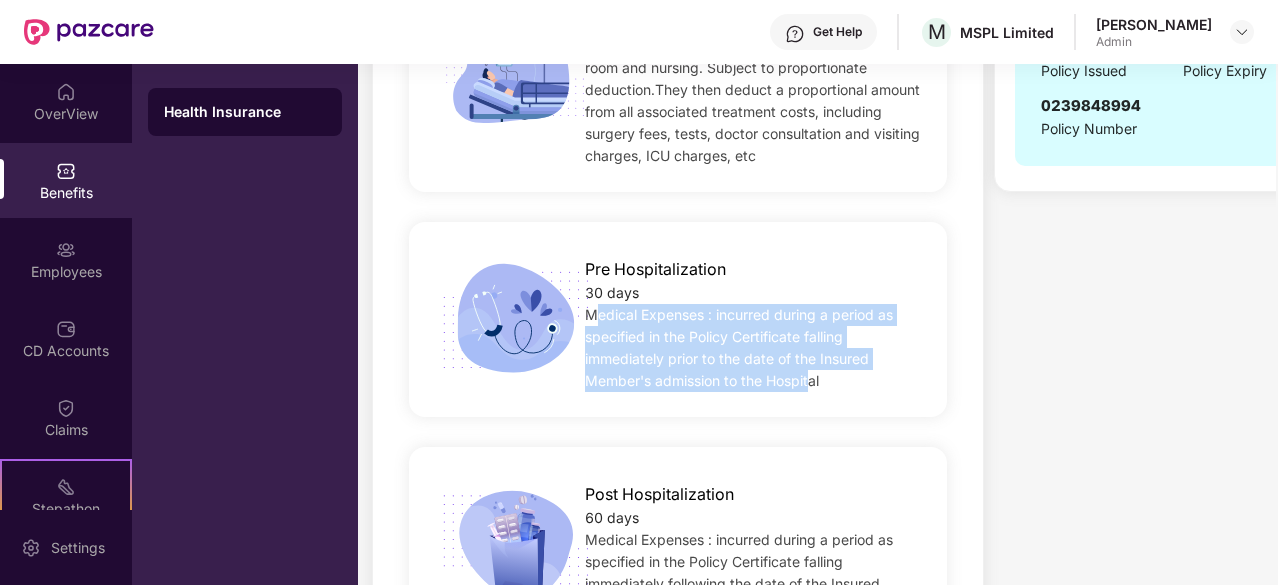 drag, startPoint x: 598, startPoint y: 316, endPoint x: 876, endPoint y: 393, distance: 288.46664 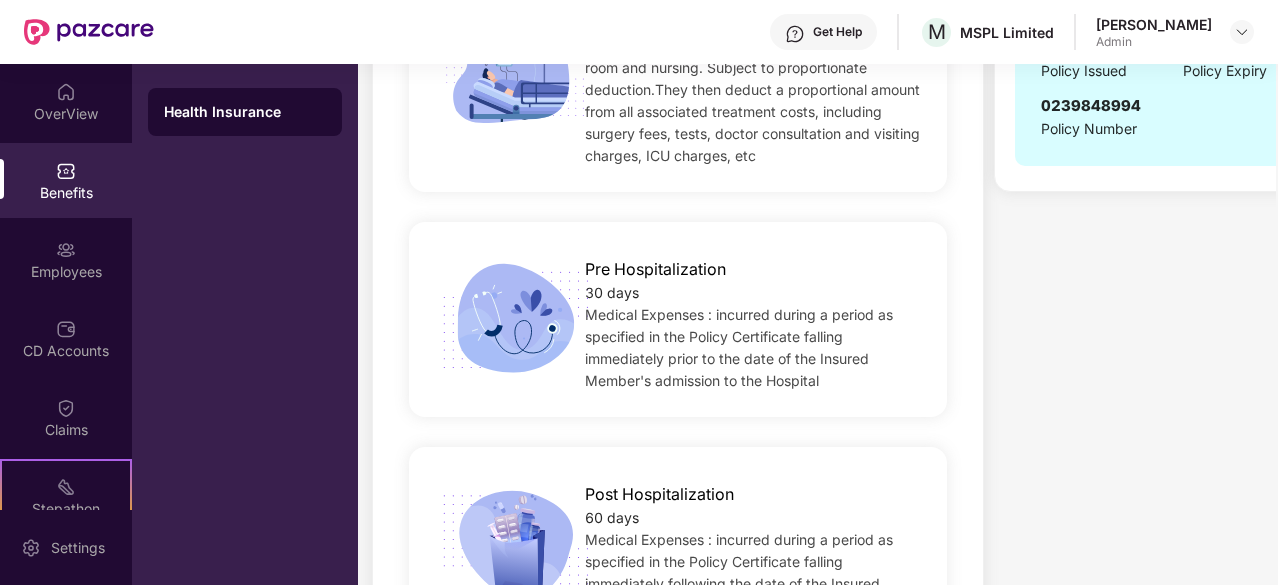 click on "Pre Hospitalization 30 days Medical Expenses : incurred during a period as specified in the Policy Certificate falling immediately prior to the date of the Insured Member's admission to the Hospital" at bounding box center [678, 319] 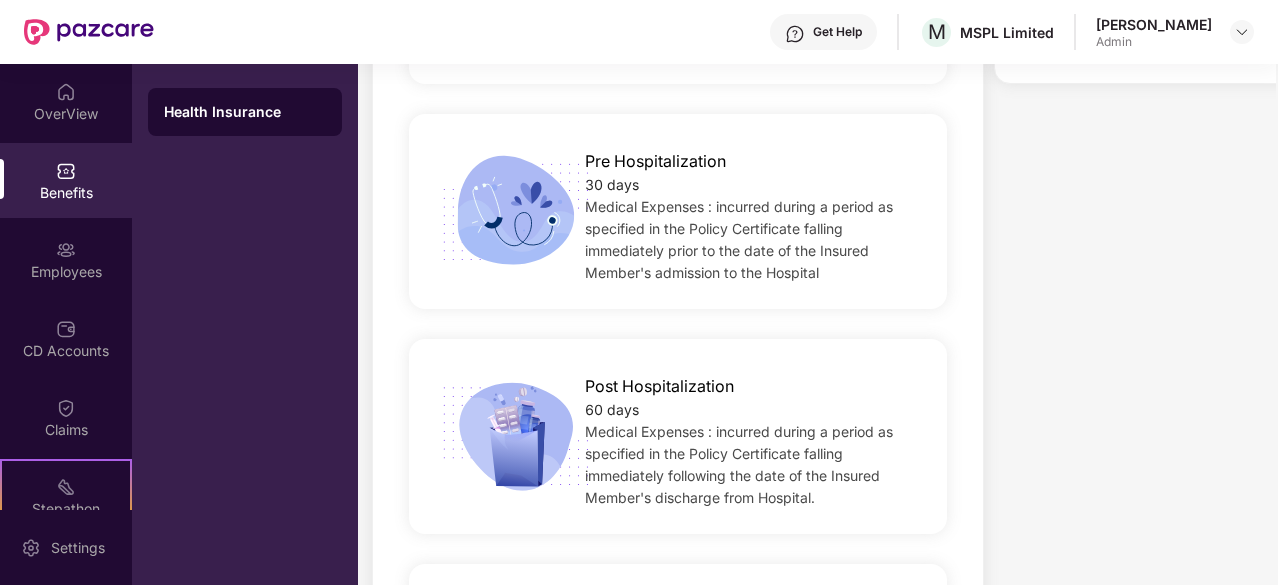 scroll, scrollTop: 1300, scrollLeft: 0, axis: vertical 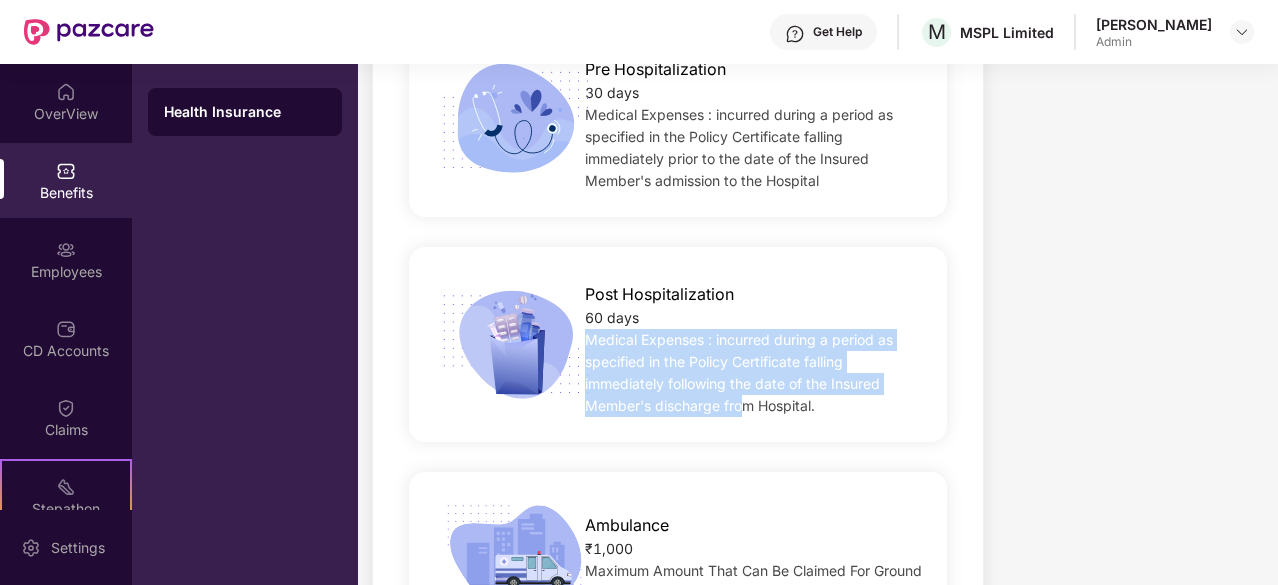 drag, startPoint x: 587, startPoint y: 333, endPoint x: 814, endPoint y: 421, distance: 243.46046 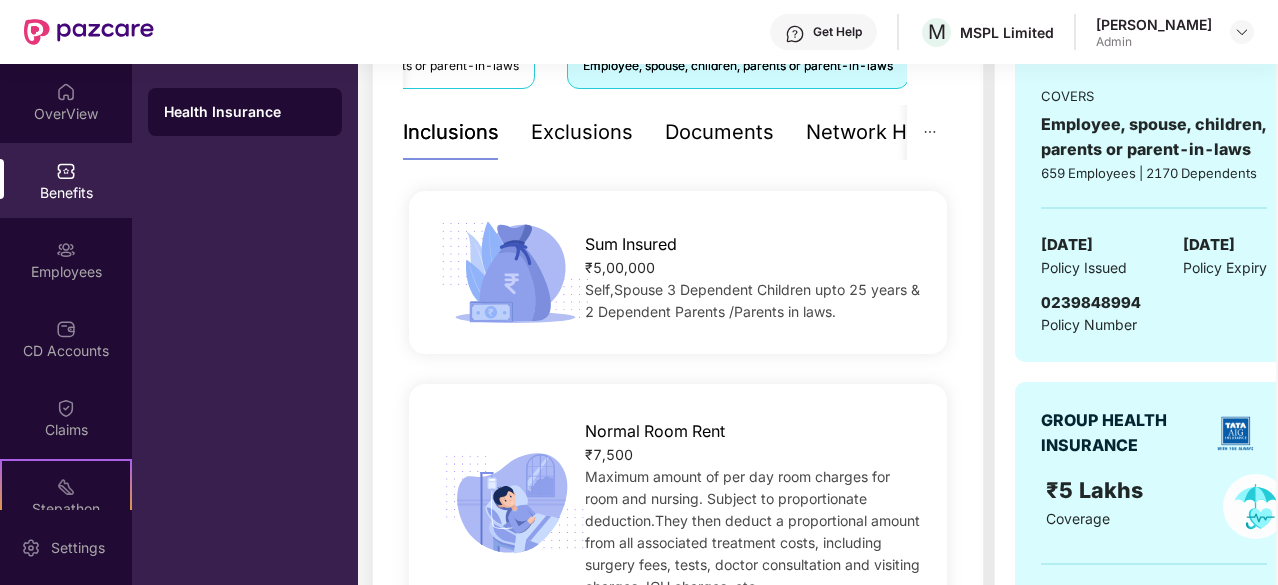 scroll, scrollTop: 0, scrollLeft: 0, axis: both 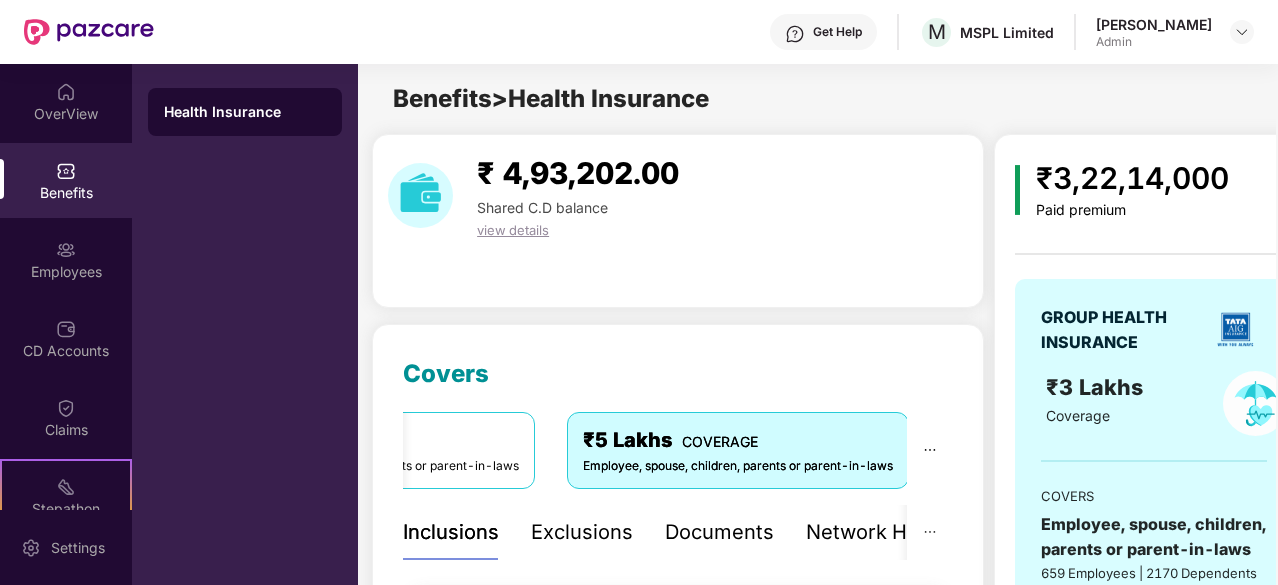 click on "Exclusions" at bounding box center [582, 532] 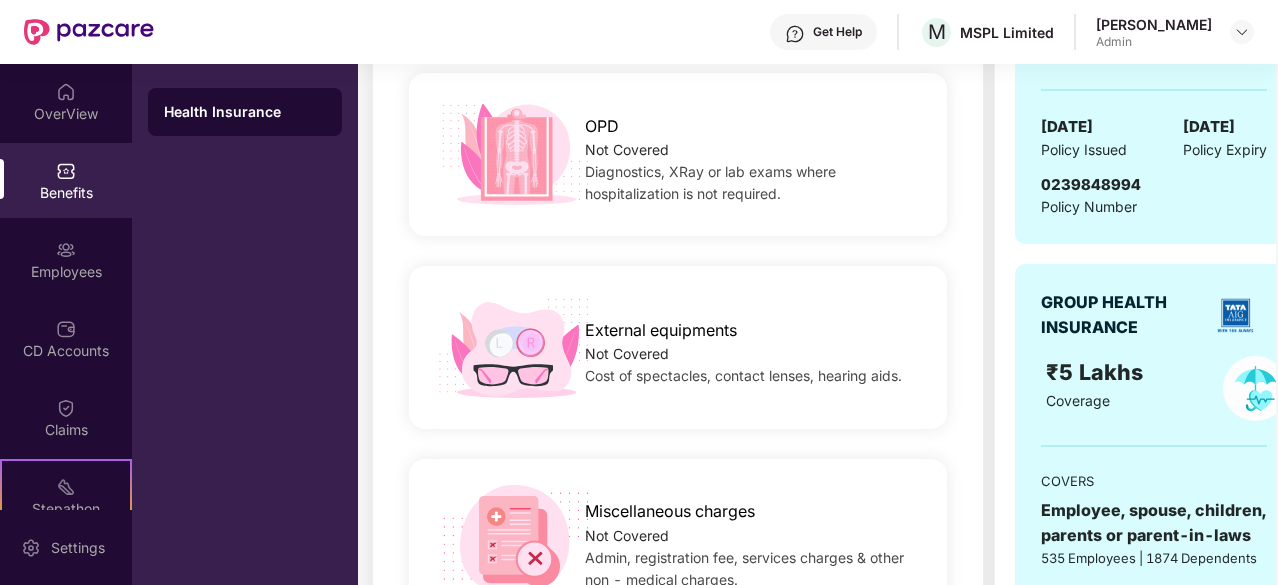 scroll, scrollTop: 400, scrollLeft: 0, axis: vertical 